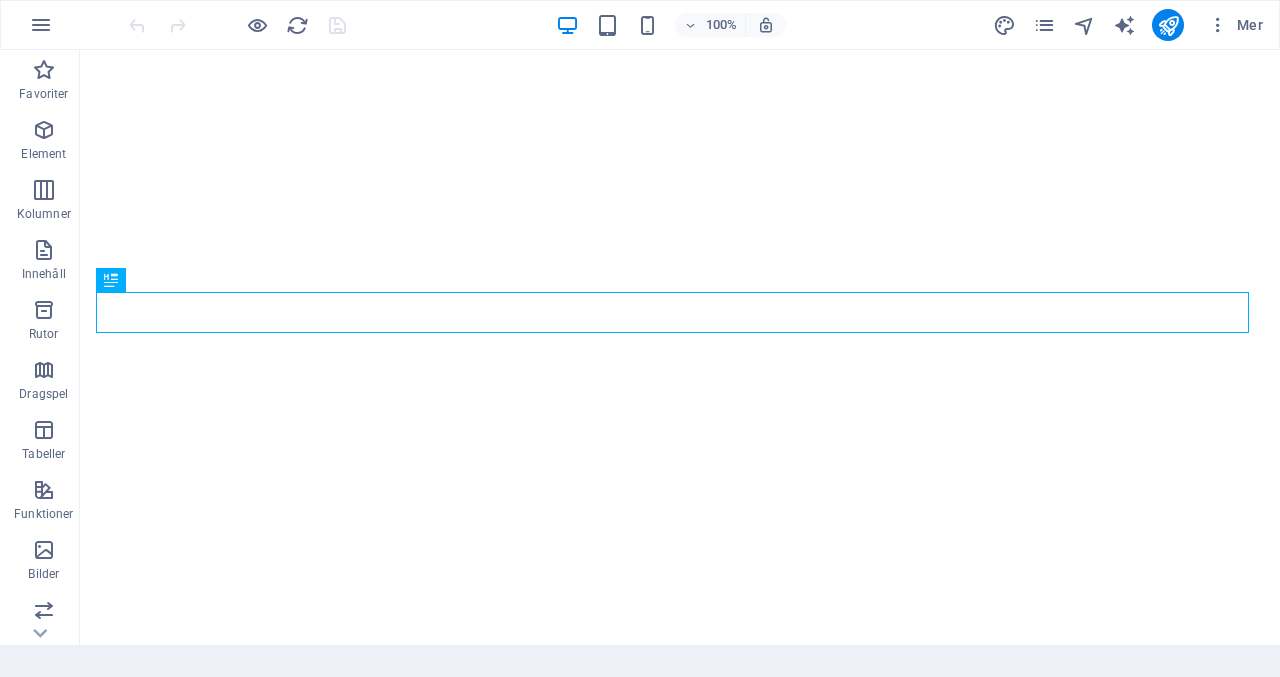 scroll, scrollTop: 0, scrollLeft: 0, axis: both 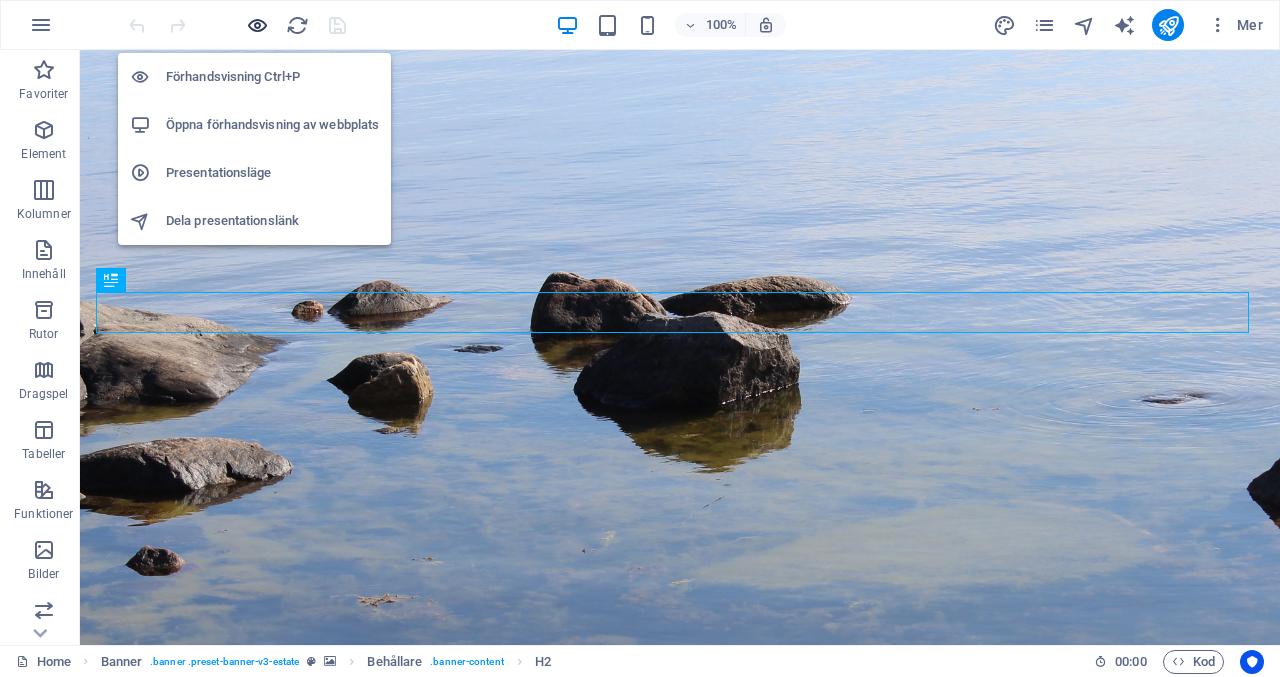 click at bounding box center [257, 25] 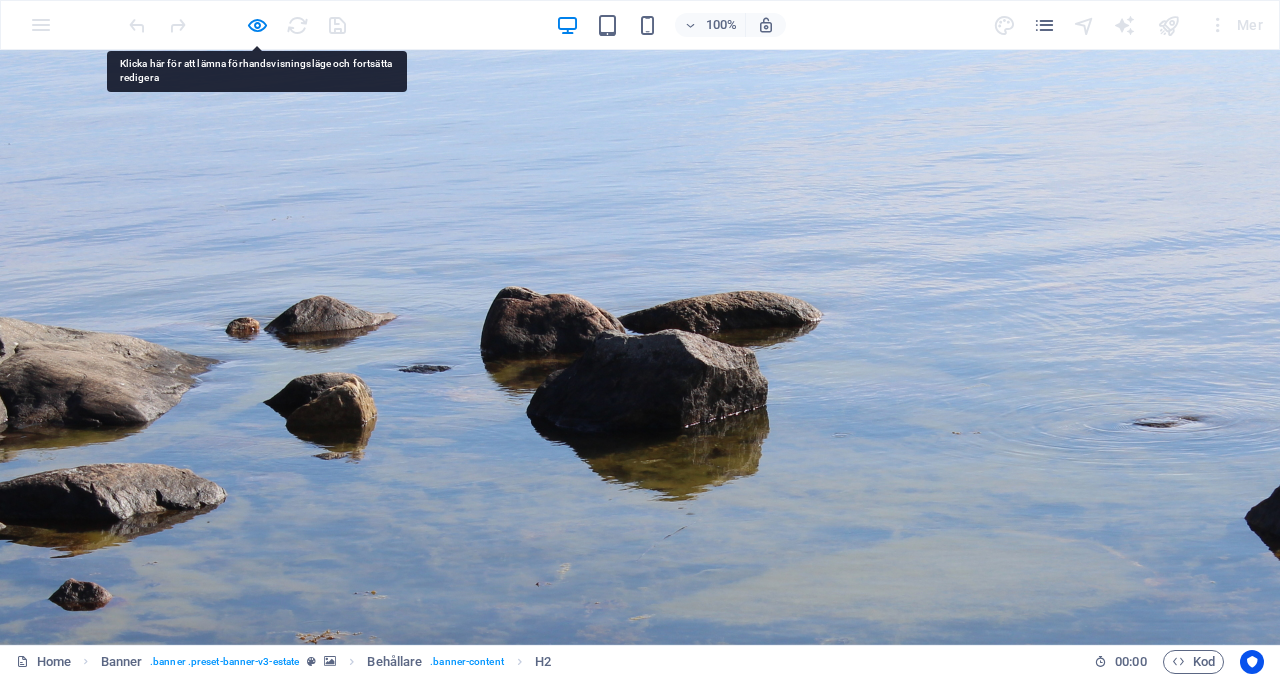 drag, startPoint x: 845, startPoint y: 122, endPoint x: 815, endPoint y: 119, distance: 30.149628 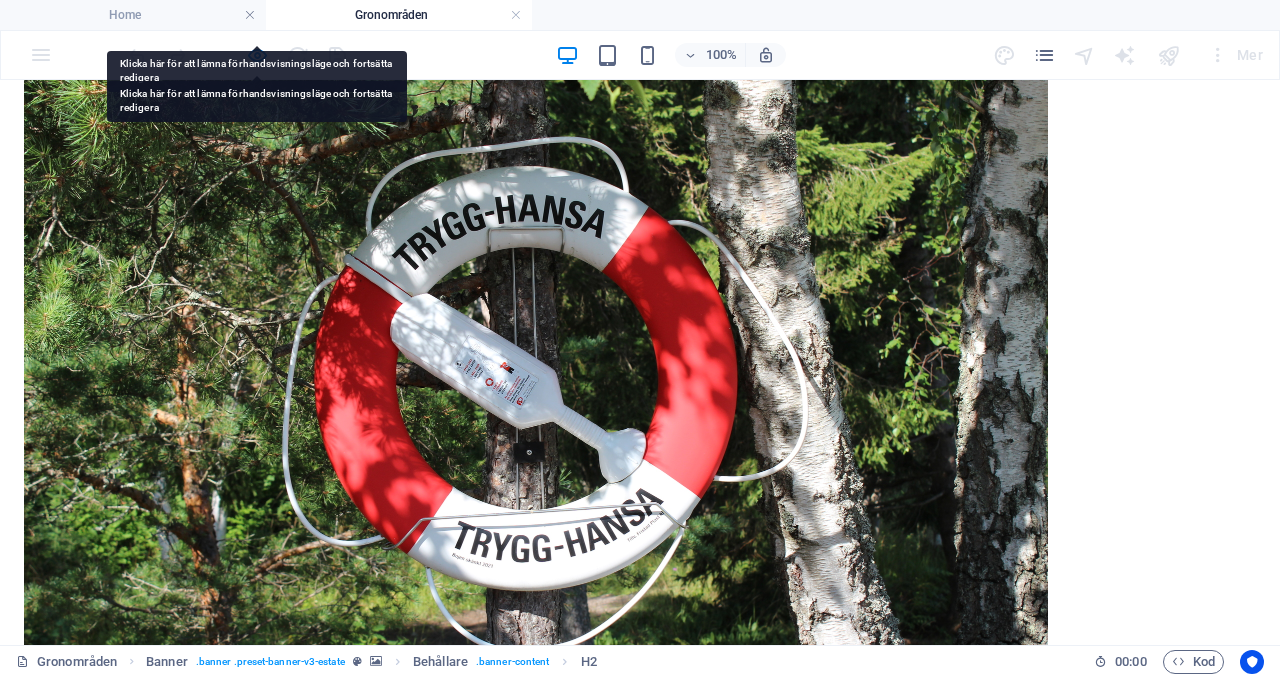 scroll, scrollTop: 1078, scrollLeft: 0, axis: vertical 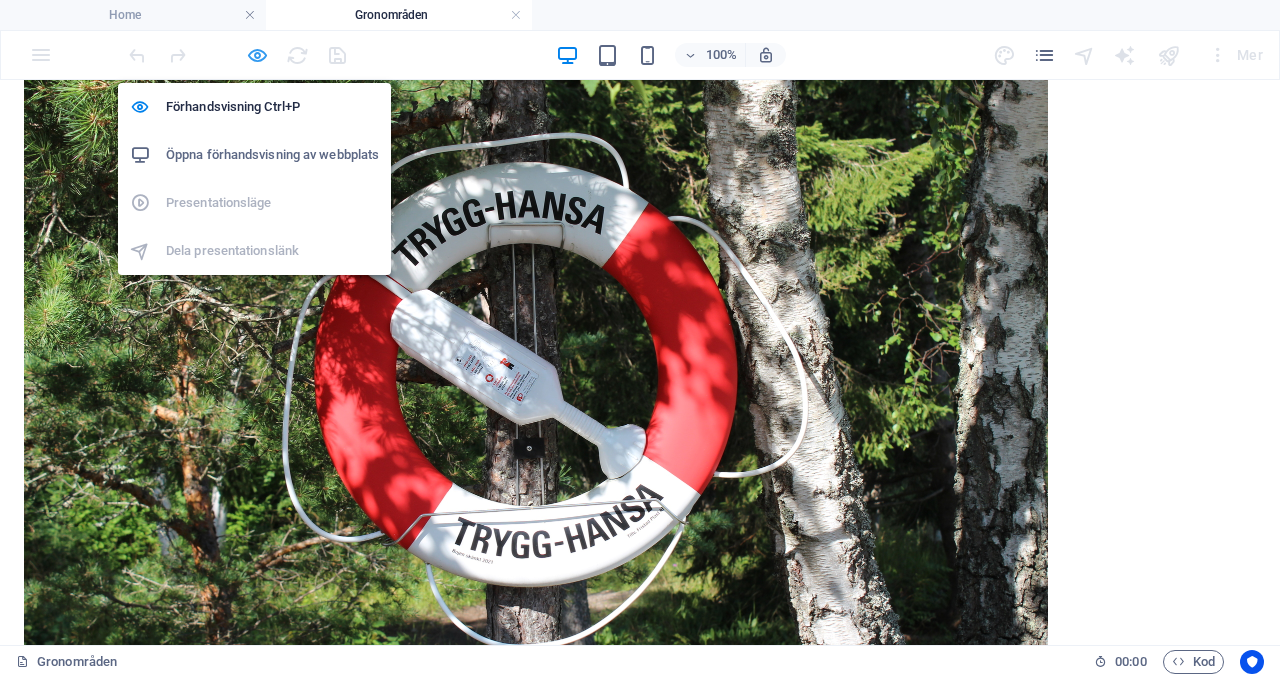 click at bounding box center (257, 55) 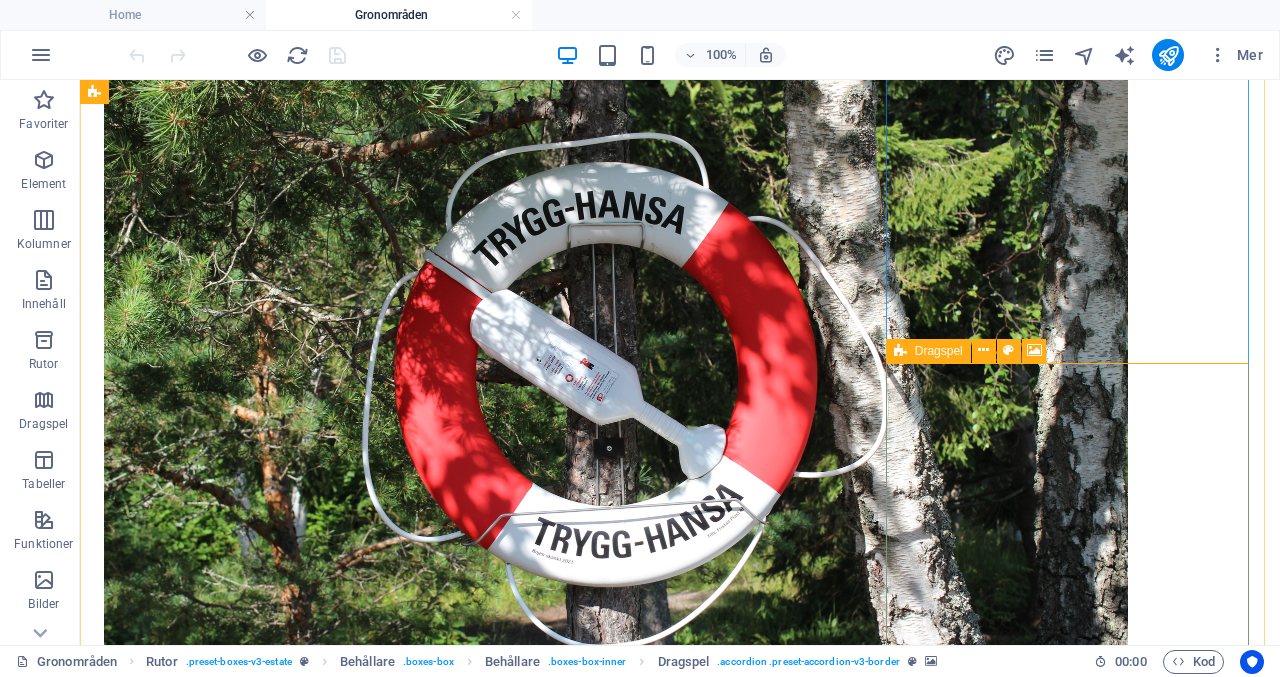 click on "Dragspel" at bounding box center (939, 351) 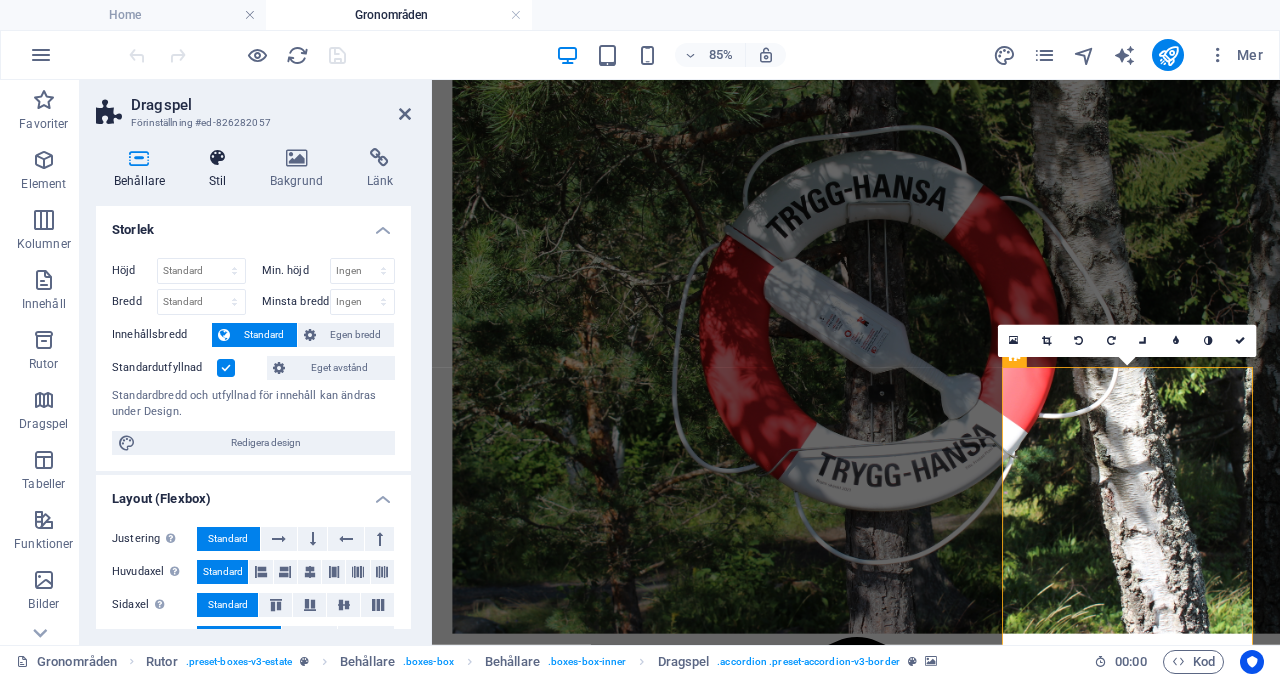 click at bounding box center [217, 158] 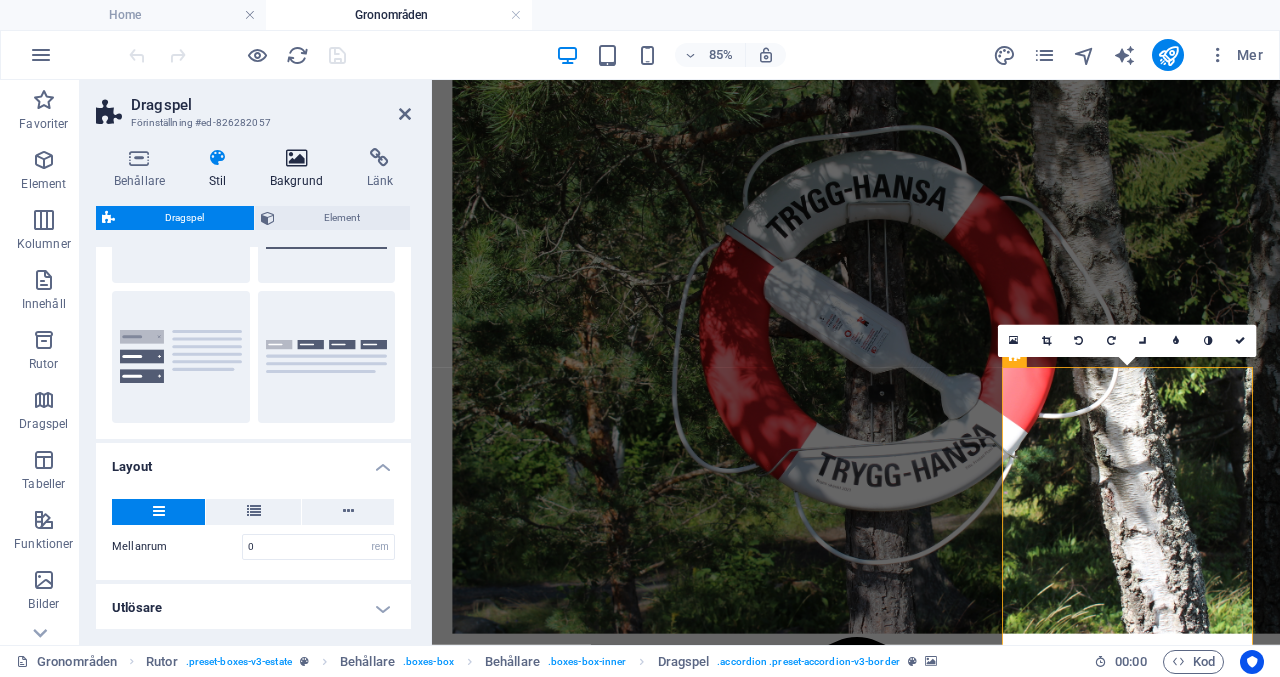 scroll, scrollTop: 0, scrollLeft: 0, axis: both 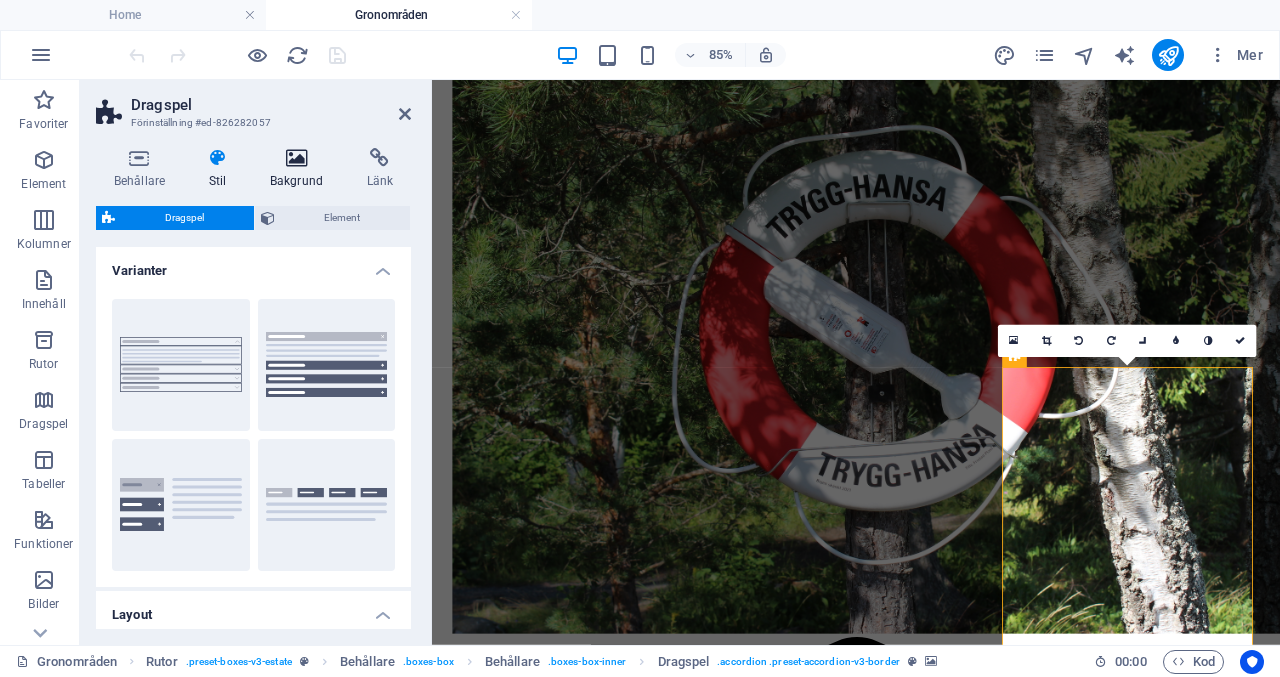 click at bounding box center [296, 158] 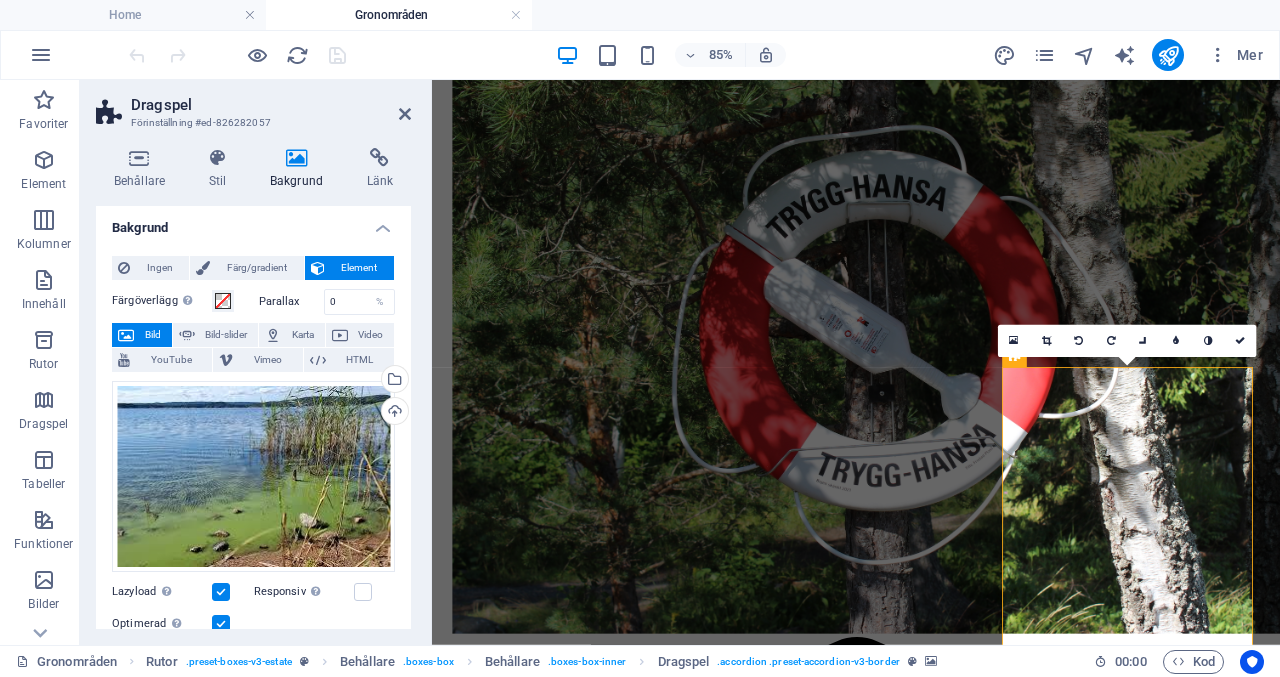 scroll, scrollTop: 0, scrollLeft: 0, axis: both 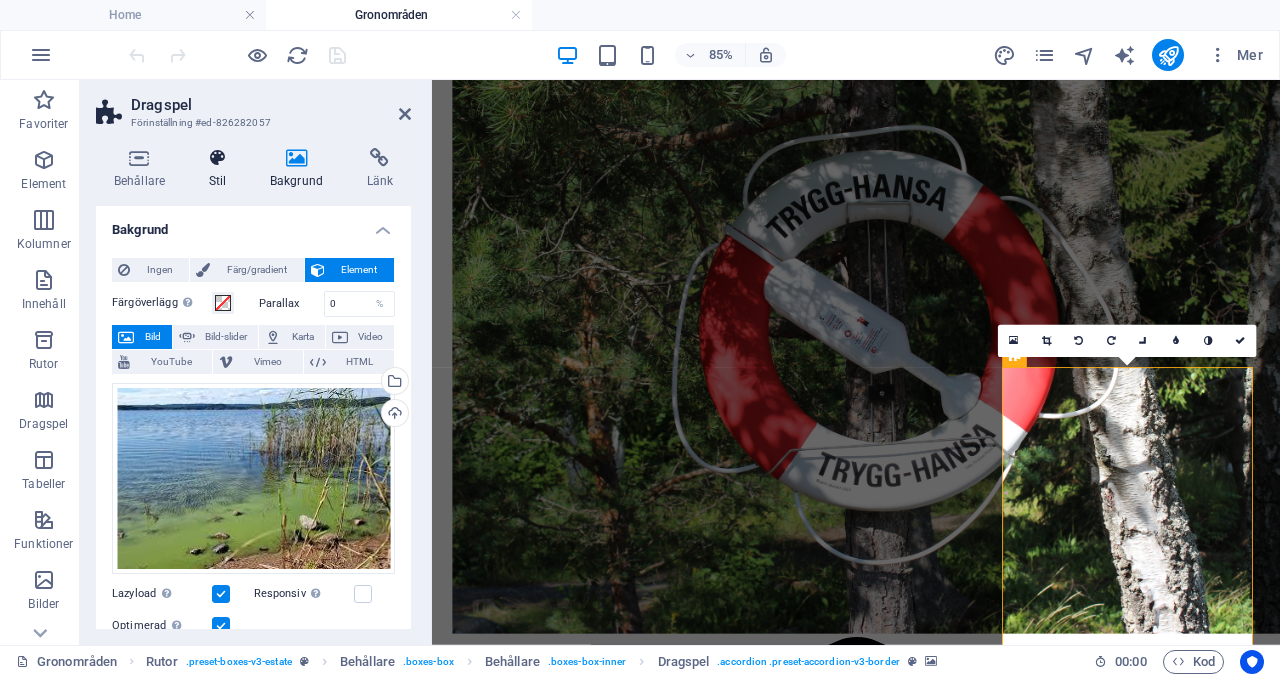 click on "Stil" at bounding box center (221, 169) 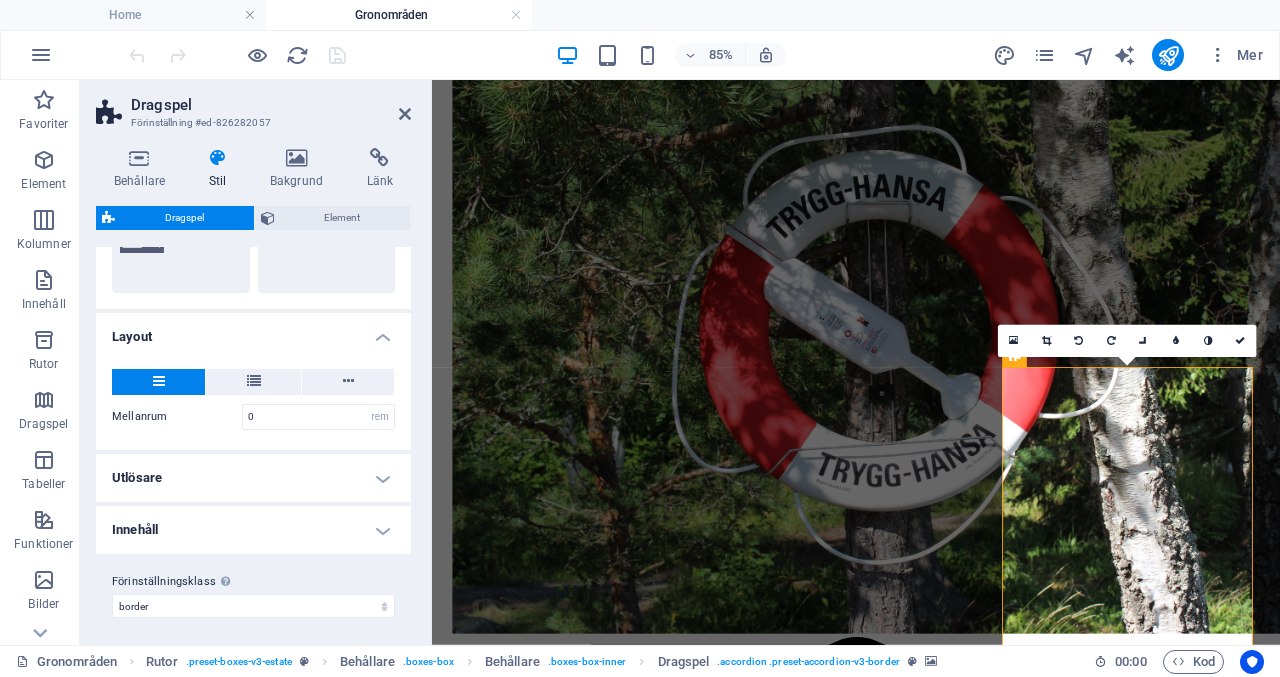 scroll, scrollTop: 280, scrollLeft: 0, axis: vertical 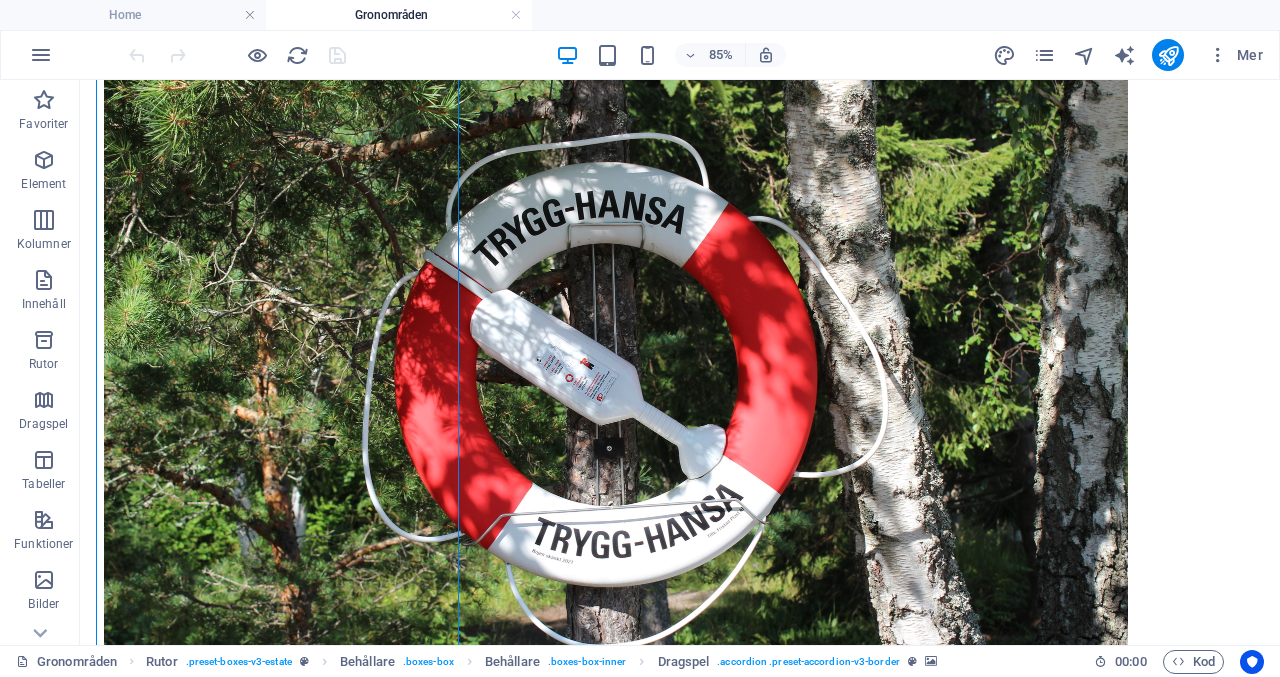 drag, startPoint x: 172, startPoint y: 694, endPoint x: 440, endPoint y: 555, distance: 301.9023 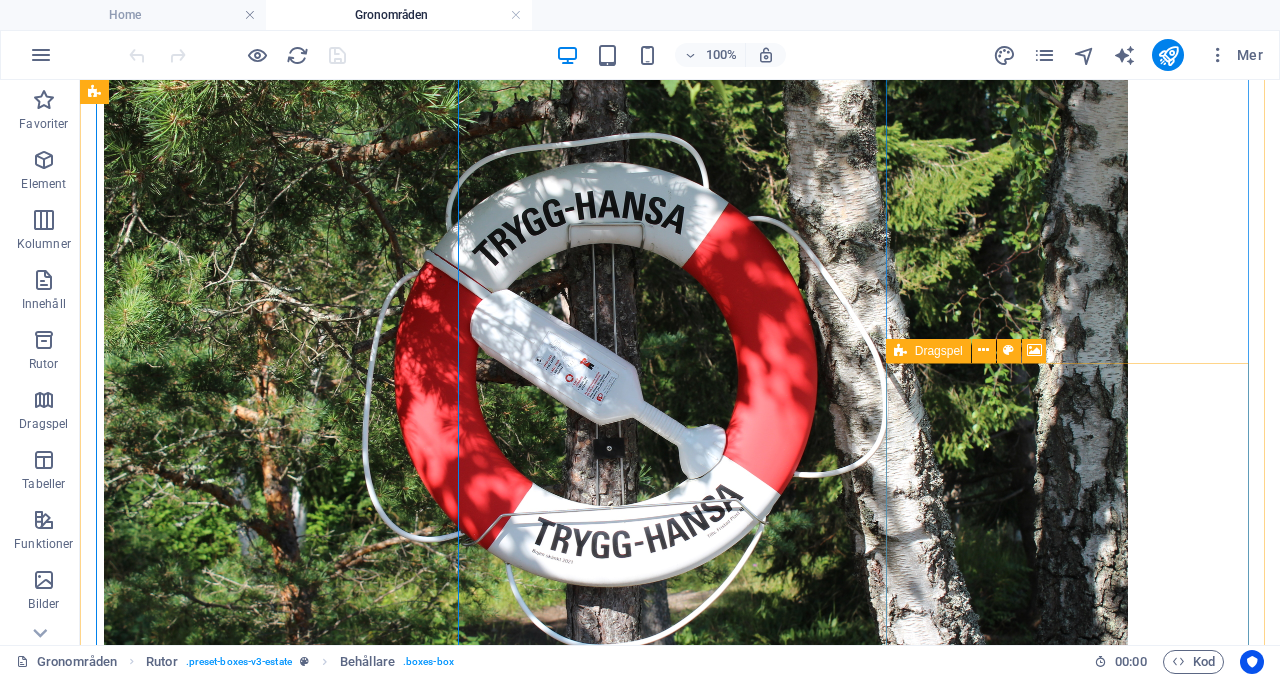 click on "Dragspel" at bounding box center [939, 351] 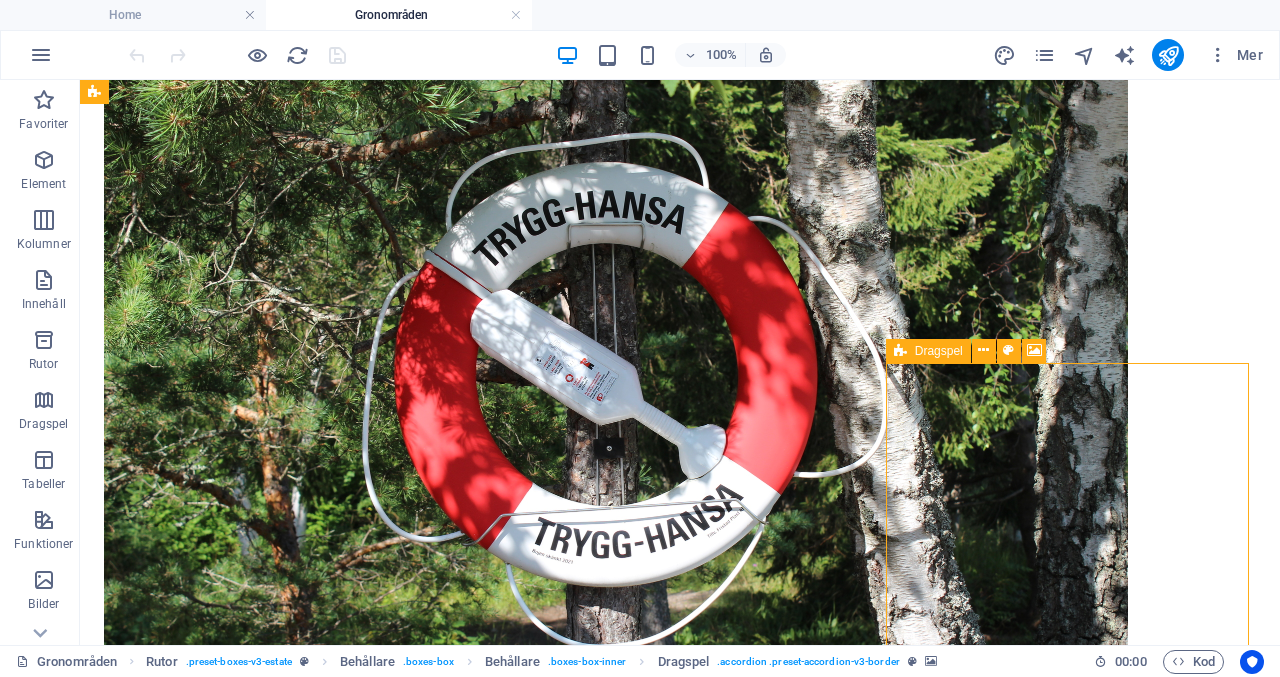 click on "Dragspel" at bounding box center [939, 351] 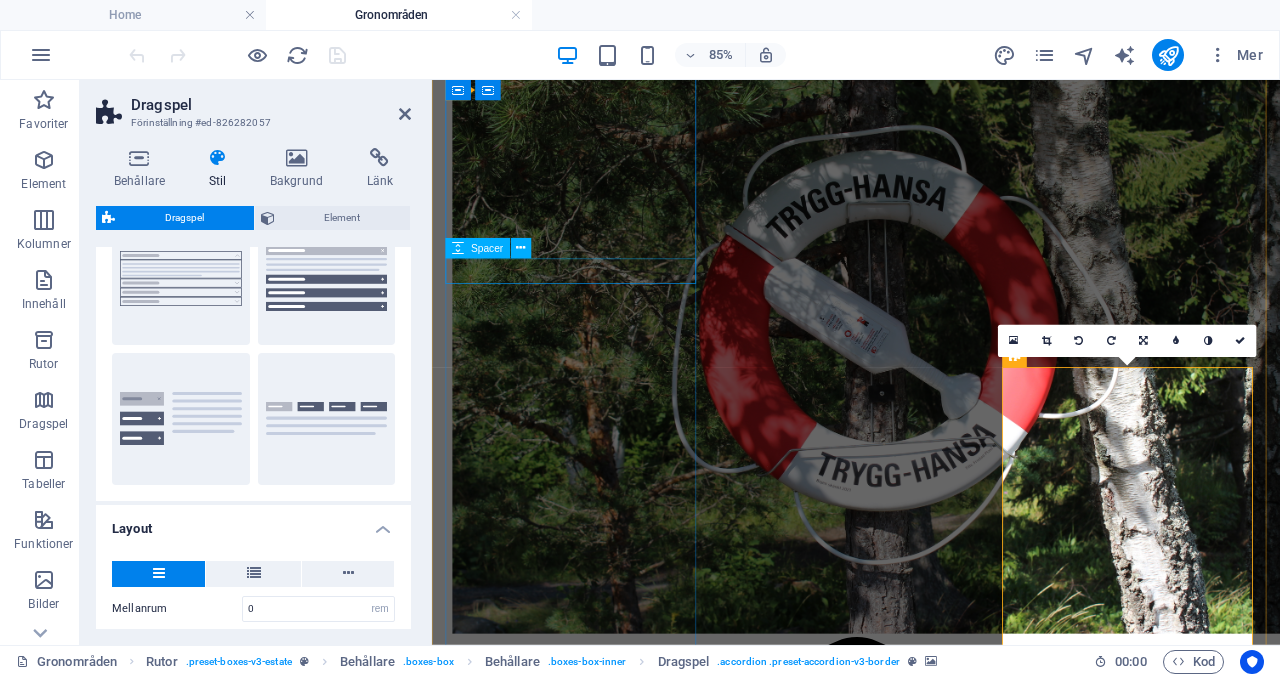 scroll, scrollTop: 280, scrollLeft: 0, axis: vertical 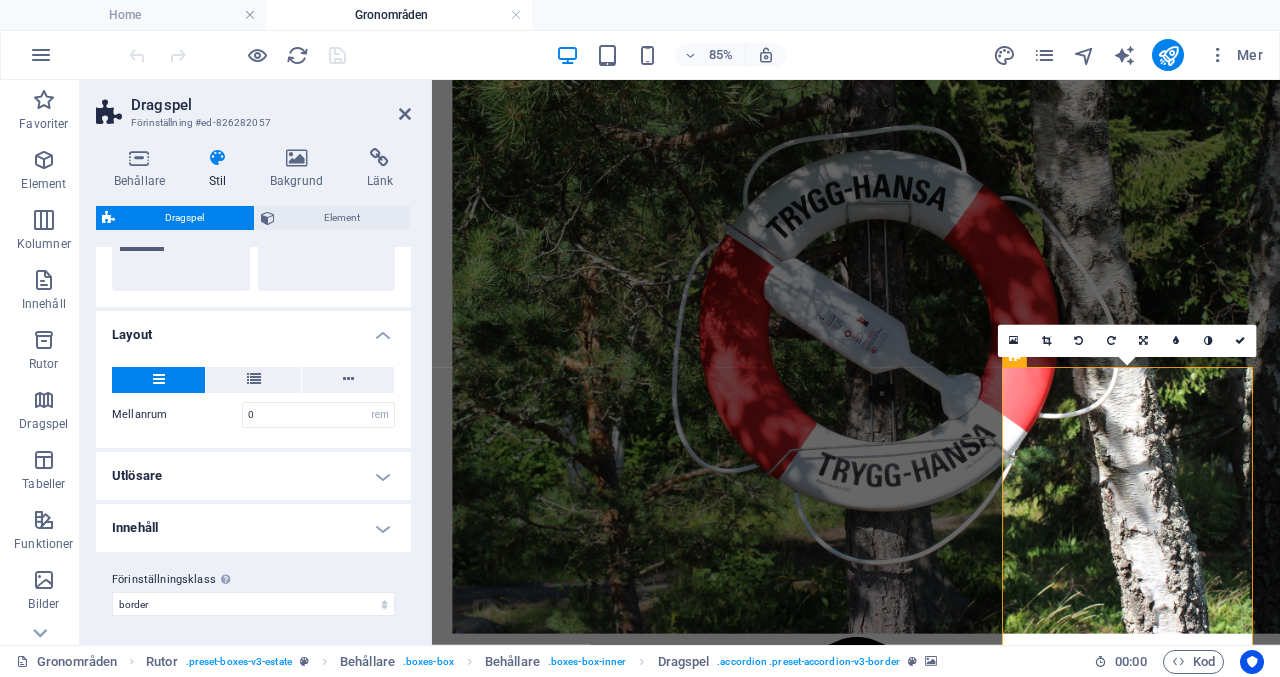 click on "Innehåll" at bounding box center [253, 528] 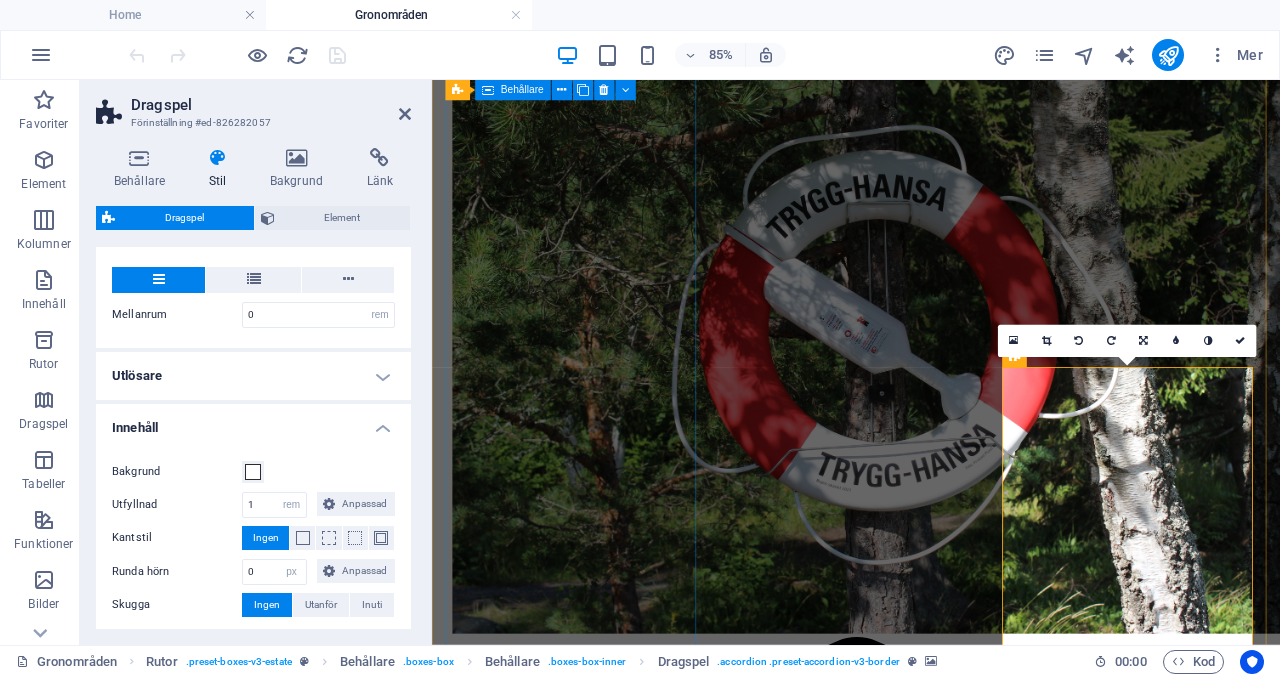 scroll, scrollTop: 465, scrollLeft: 0, axis: vertical 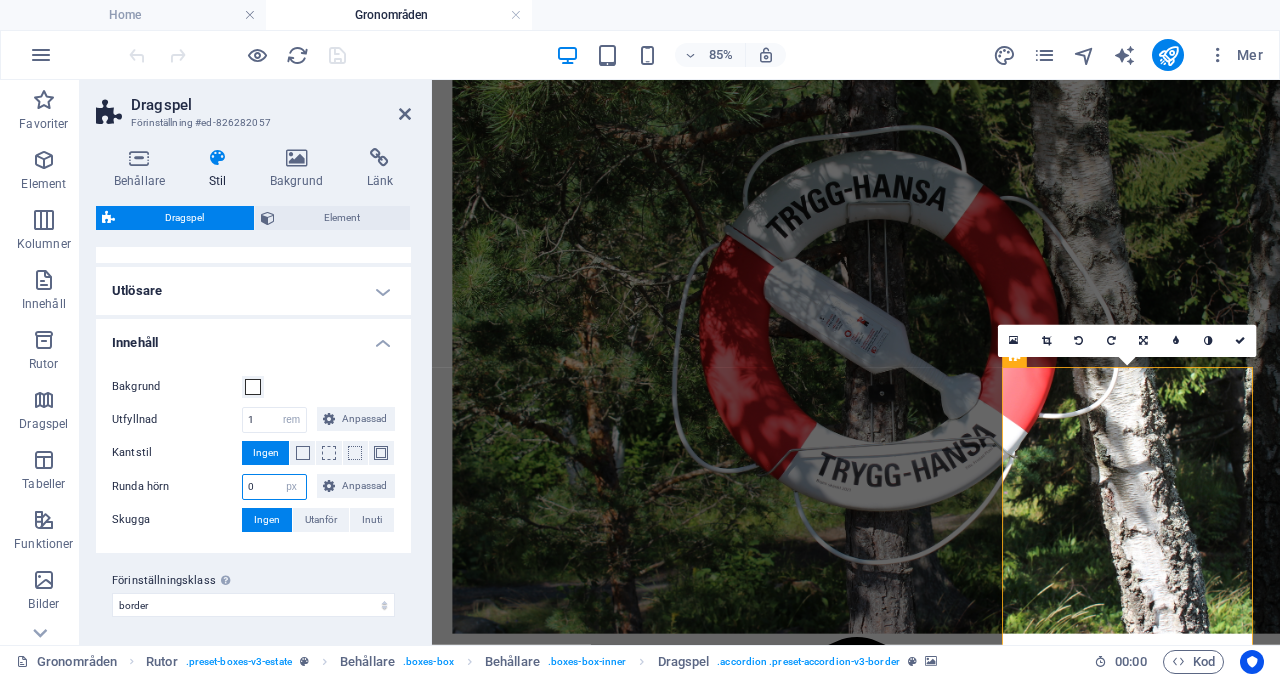 drag, startPoint x: 265, startPoint y: 485, endPoint x: 234, endPoint y: 476, distance: 32.280025 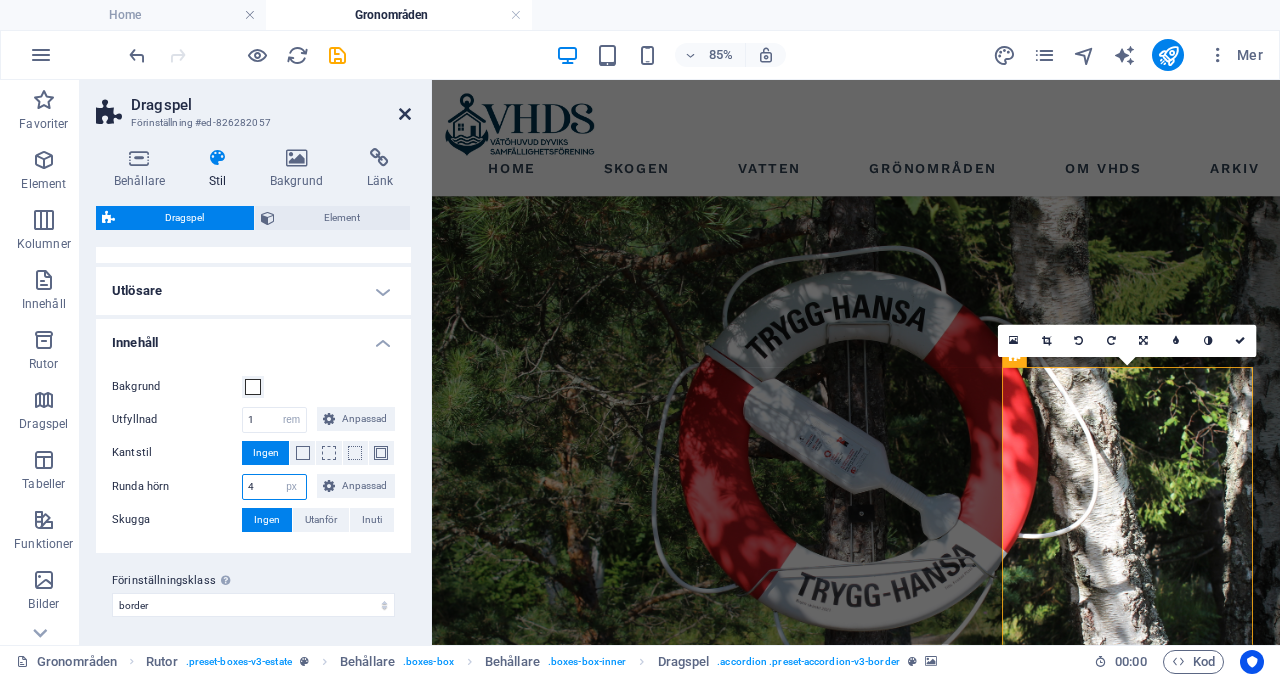type on "4" 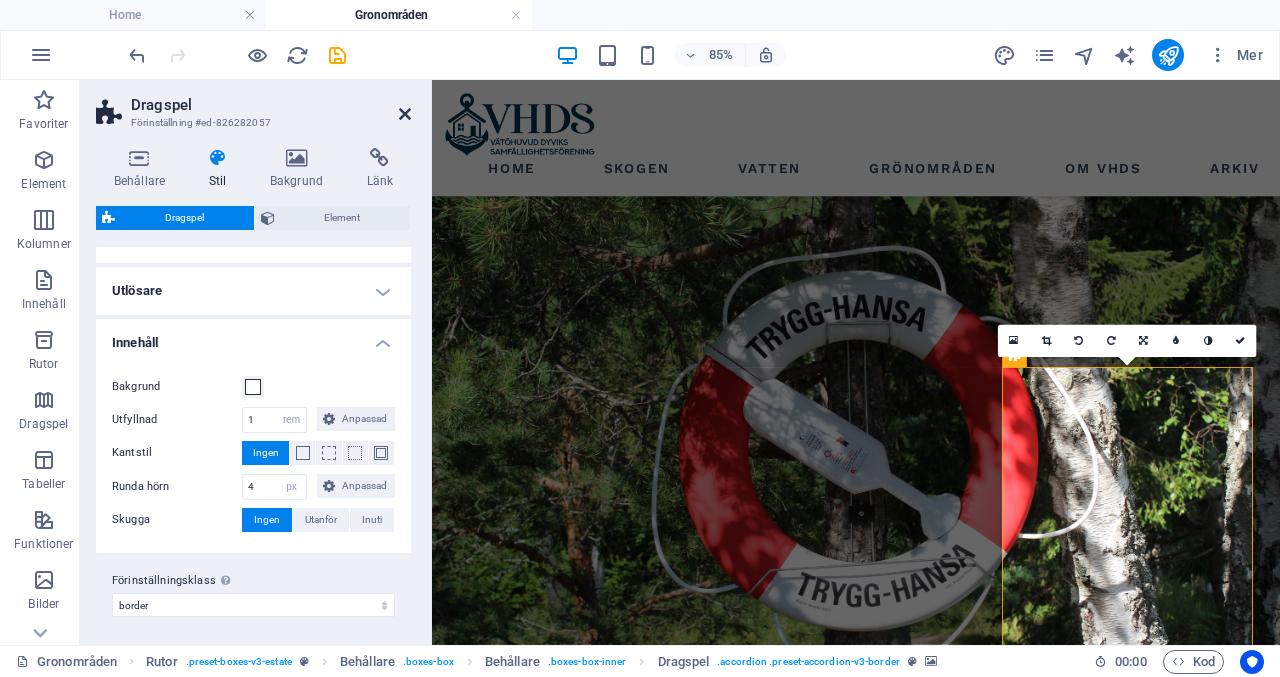 click at bounding box center (405, 114) 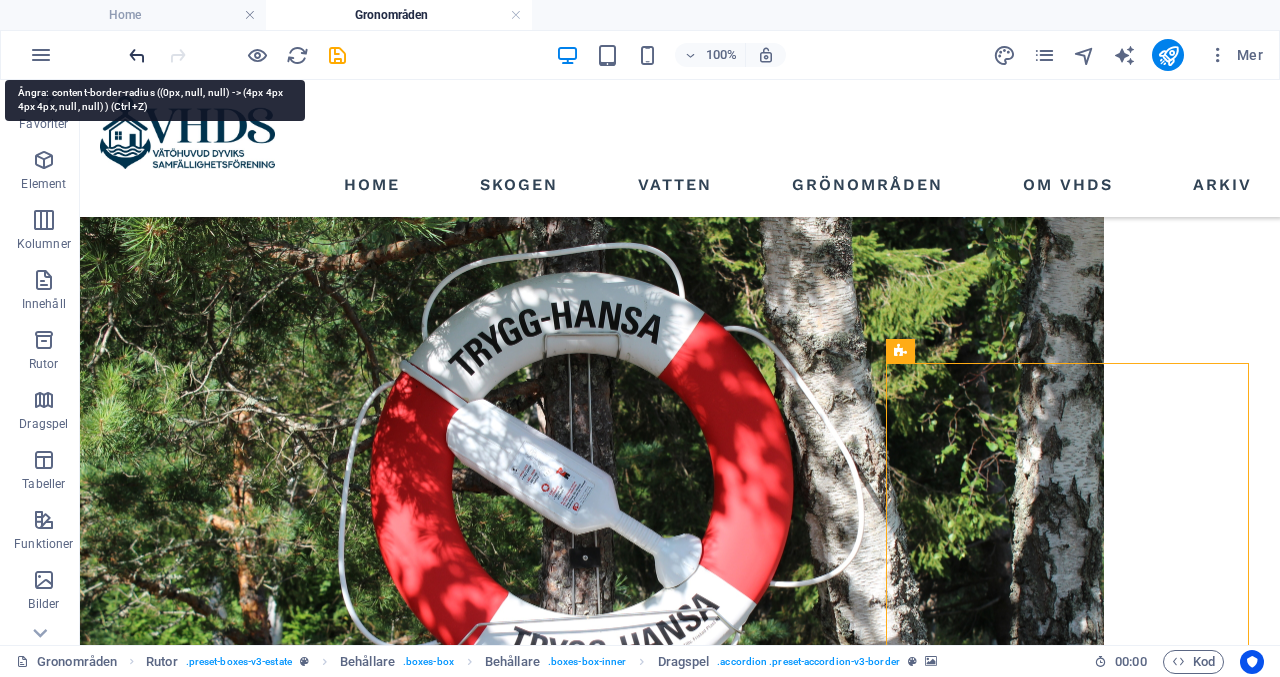 click at bounding box center (137, 55) 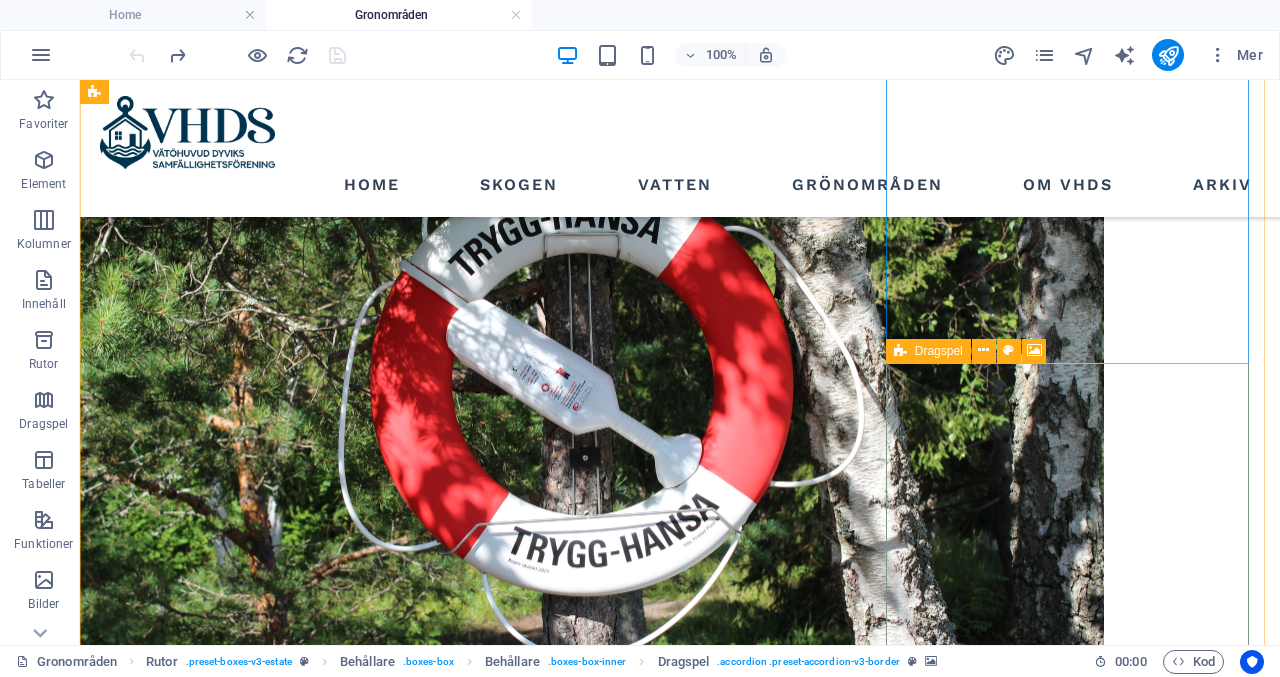 click on "Dragspel" at bounding box center (939, 351) 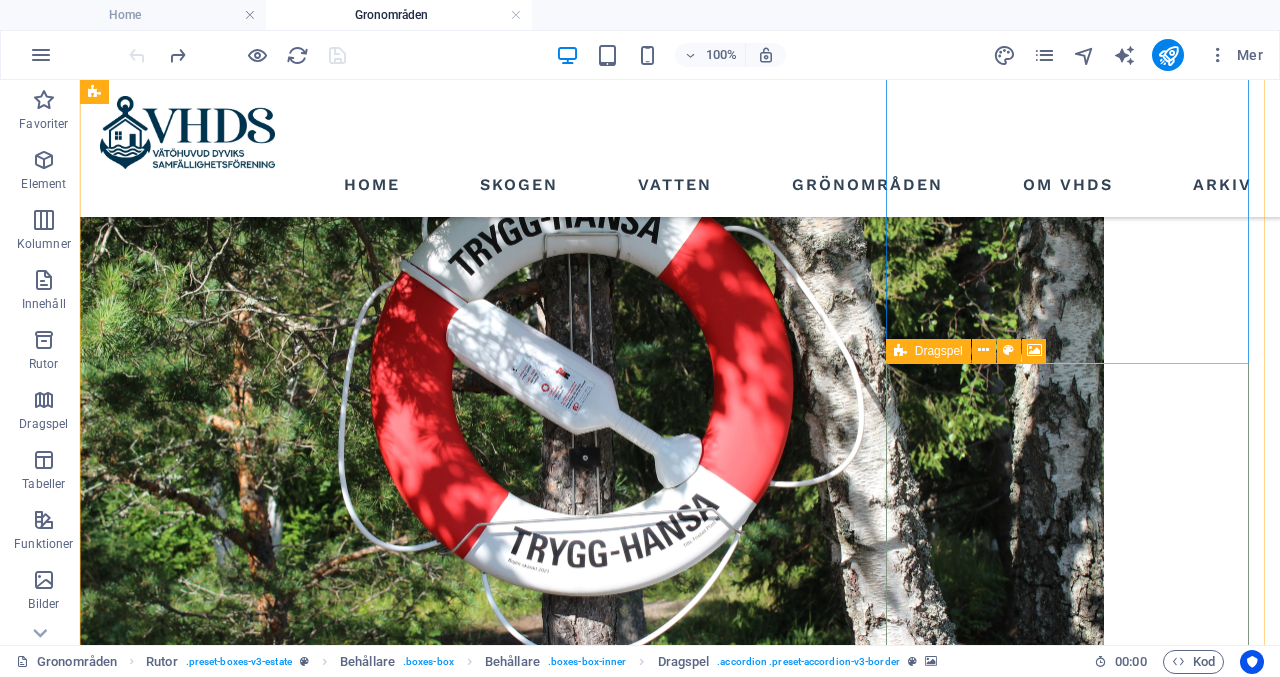 select on "px" 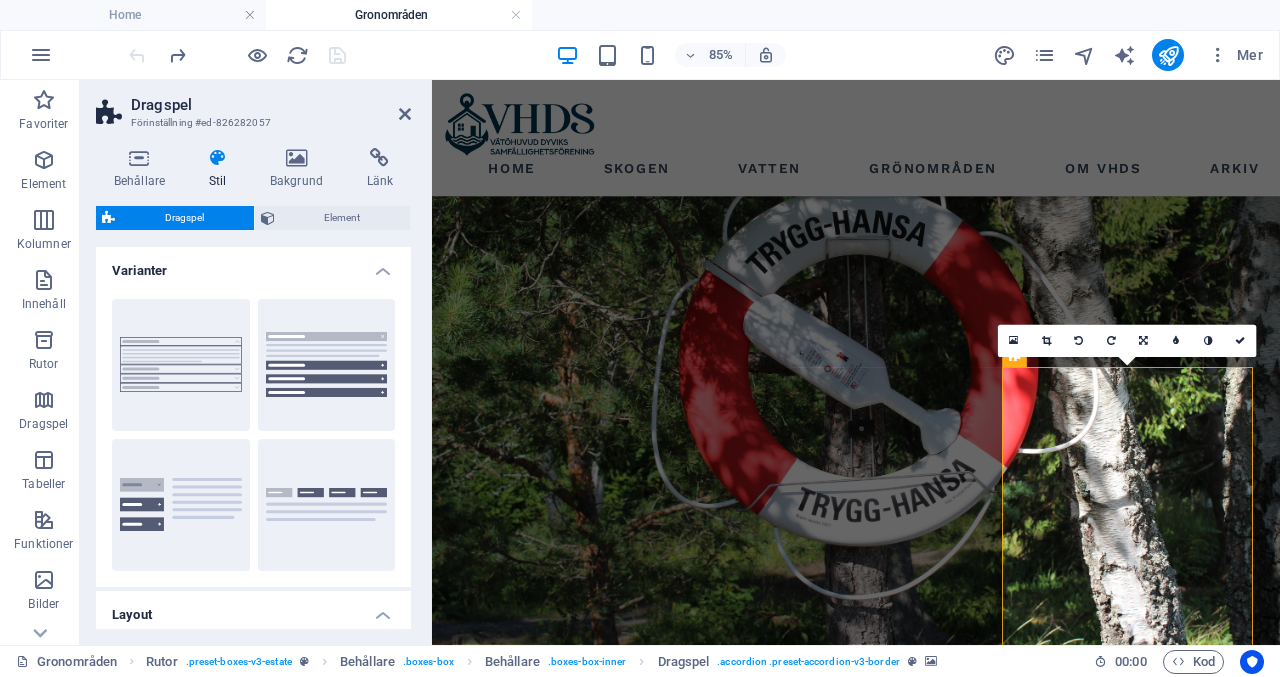 click at bounding box center (217, 158) 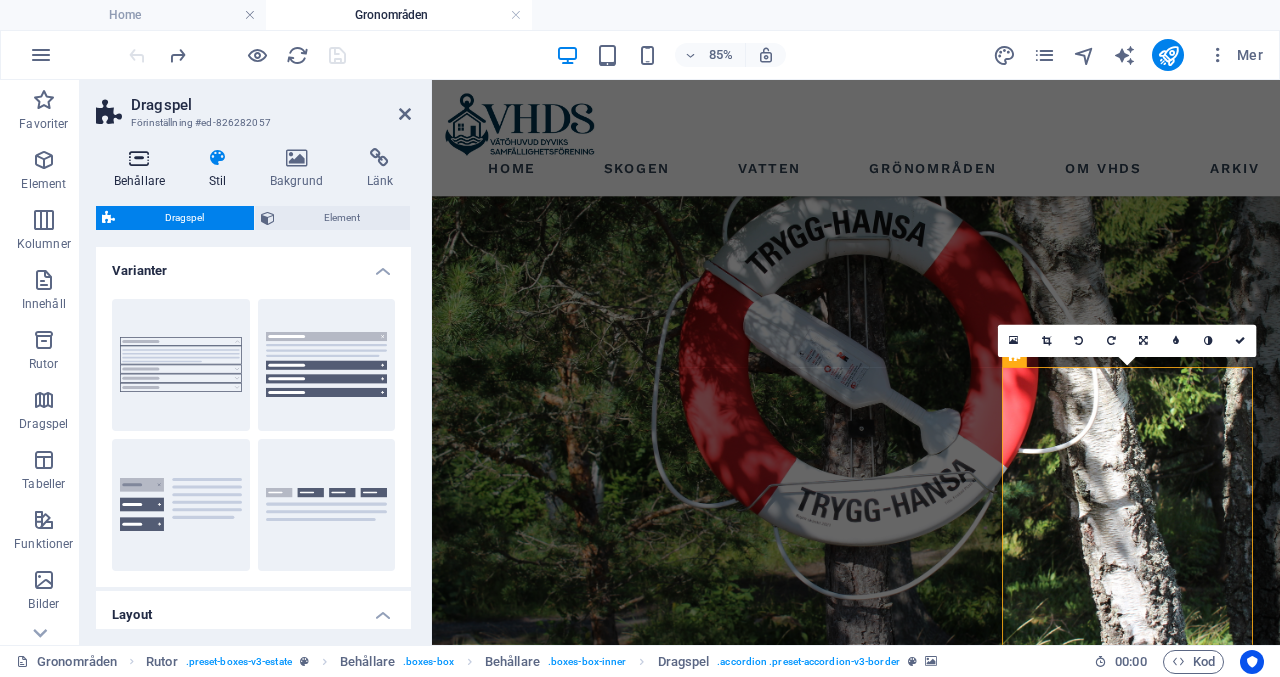 click on "Behållare" at bounding box center (143, 169) 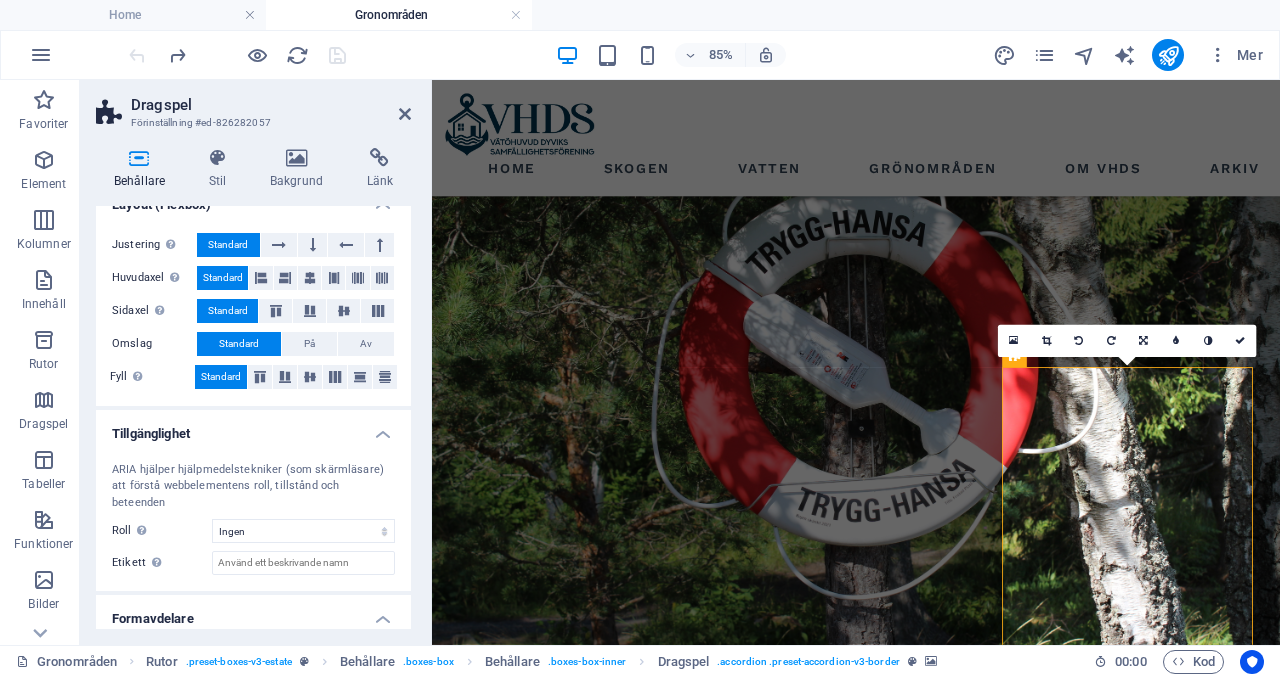 scroll, scrollTop: 334, scrollLeft: 0, axis: vertical 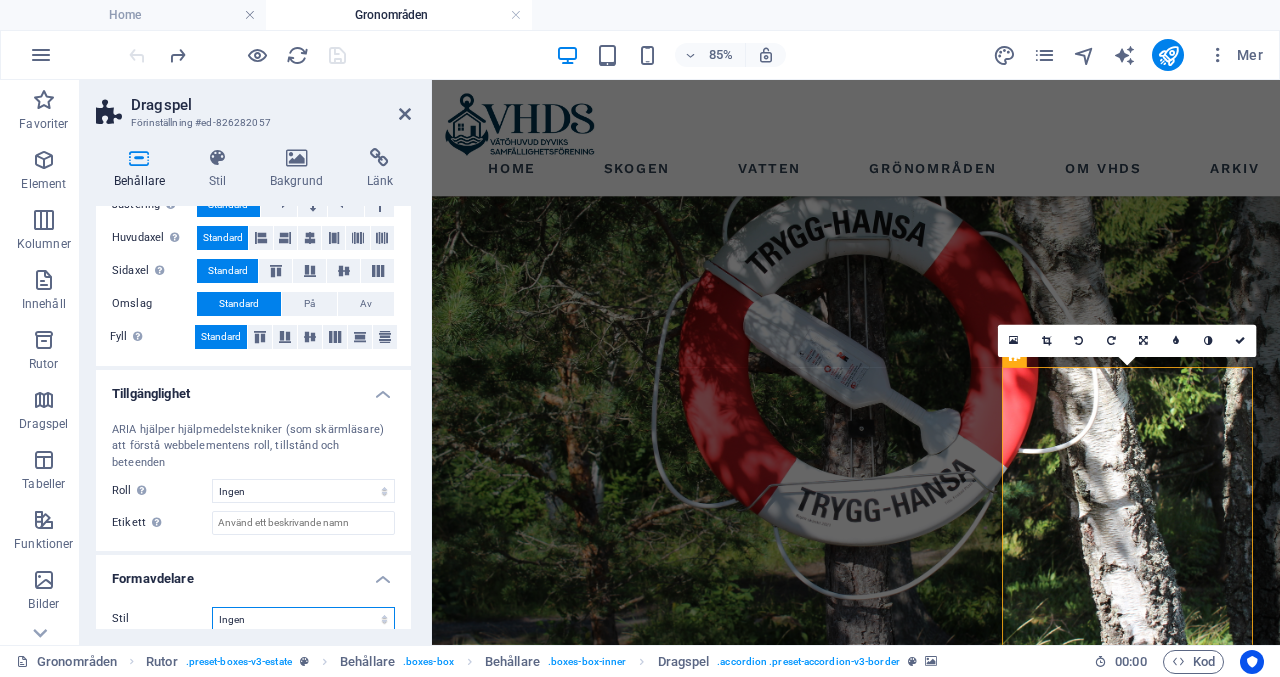 click on "Ingen Triangel Fyrkant Diagonal Polygon 1 Polygon 2 Sicksack Flera sicksack Vågor Flera vågor Halvcirkel Cirkel Cirkelskugga Klossar Hexagoner Moln Flera moln Solfjäder Pyramider Bok Droppande färg Eld Strimlat papper Pil" at bounding box center [303, 619] 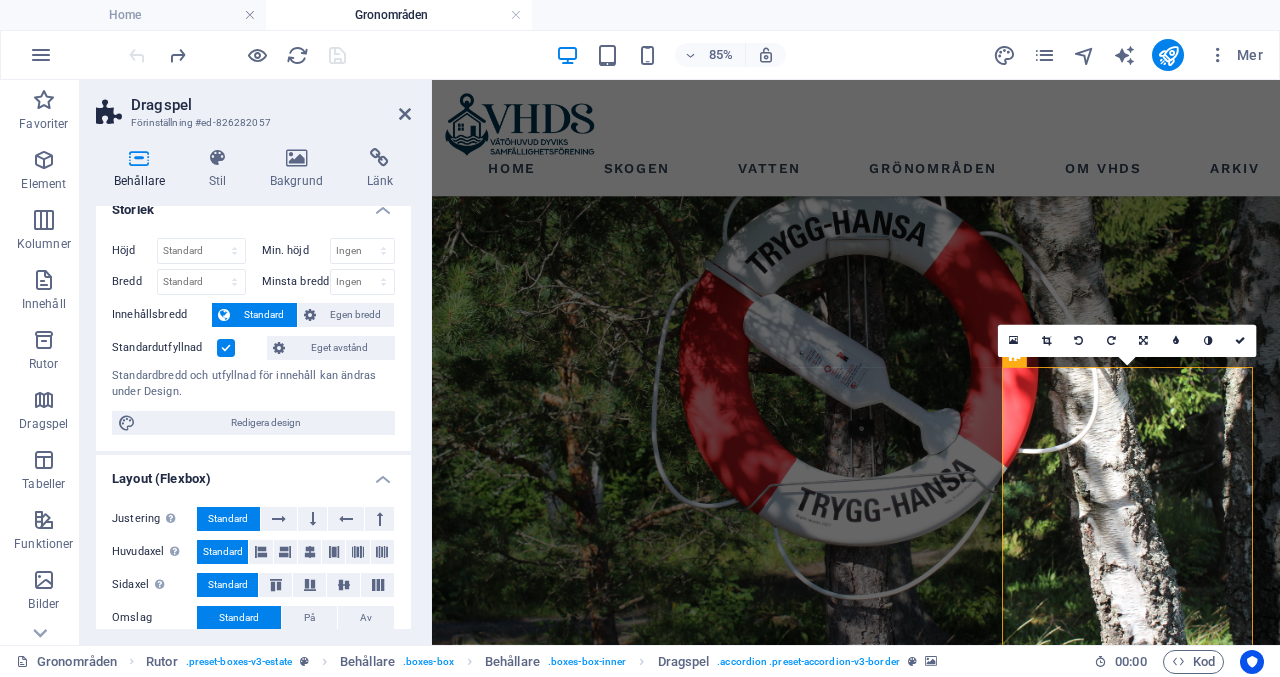 scroll, scrollTop: 0, scrollLeft: 0, axis: both 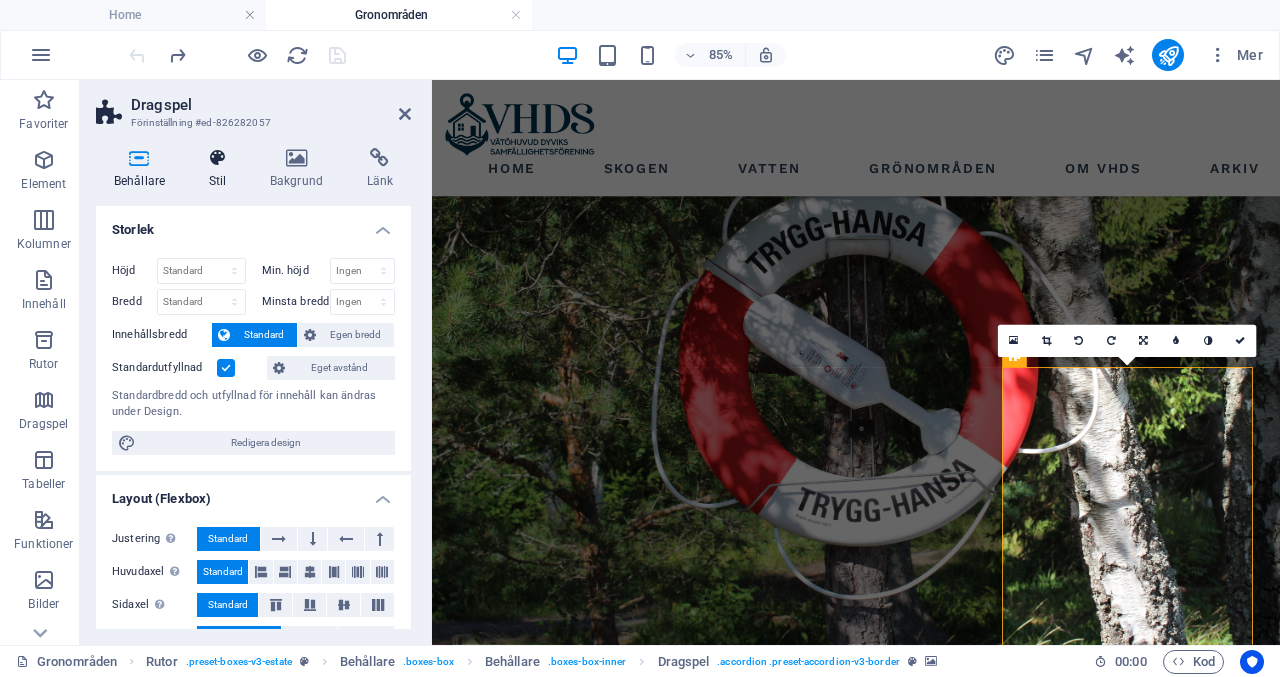 click at bounding box center (217, 158) 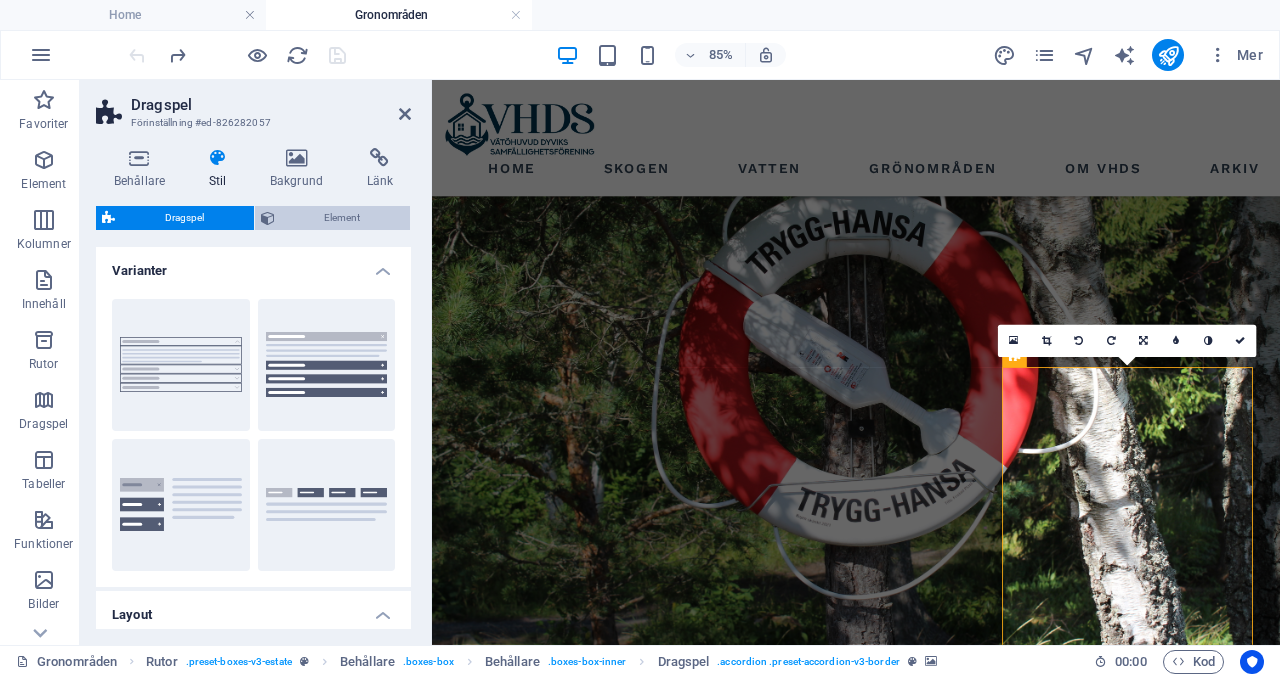 click on "Element" at bounding box center [343, 218] 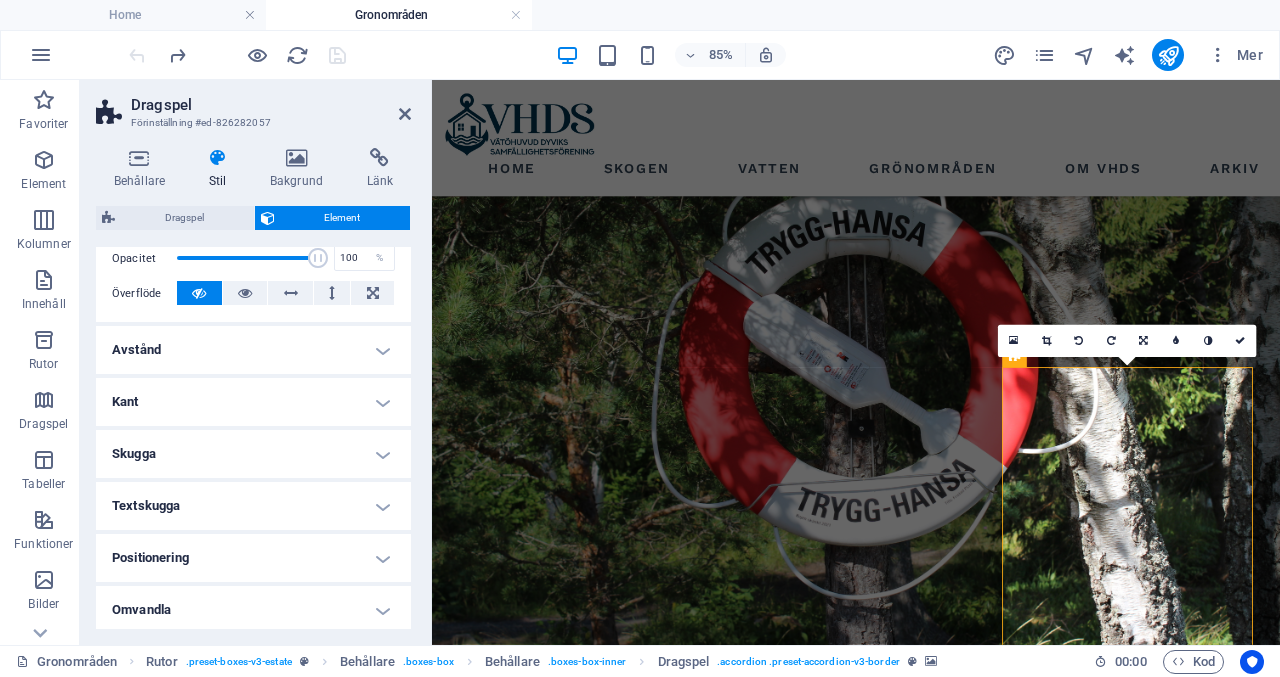 scroll, scrollTop: 308, scrollLeft: 0, axis: vertical 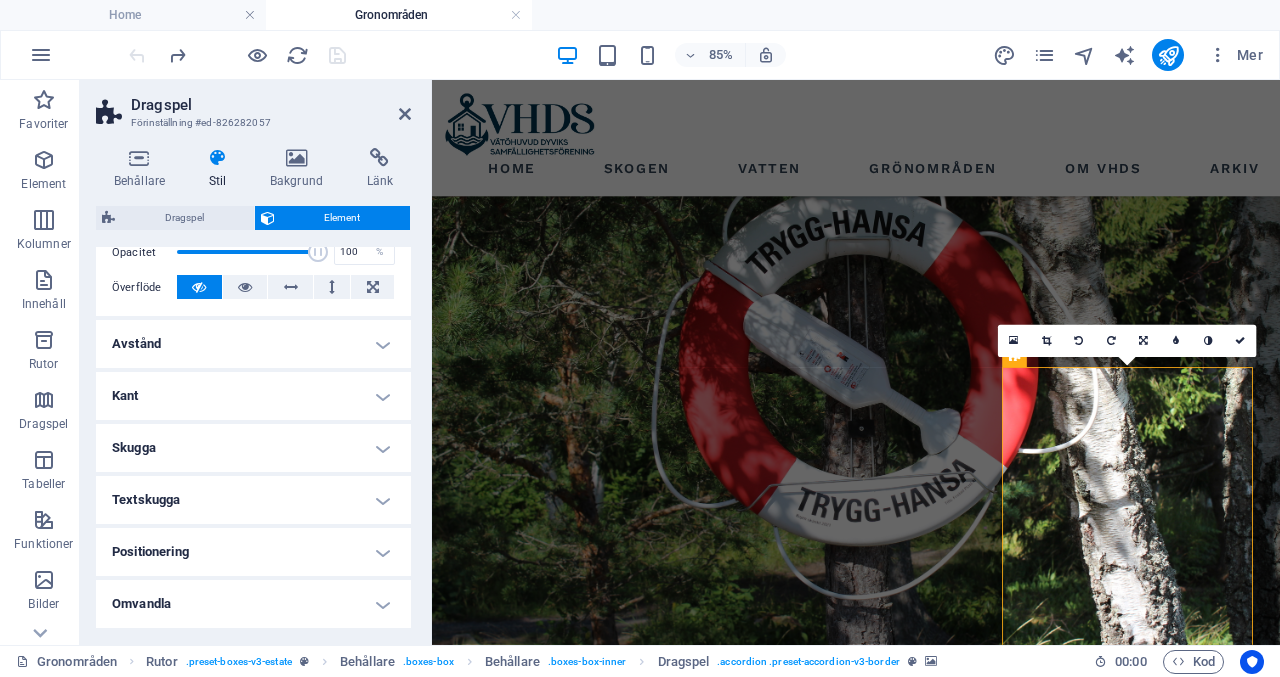 click on "Kant" at bounding box center (253, 396) 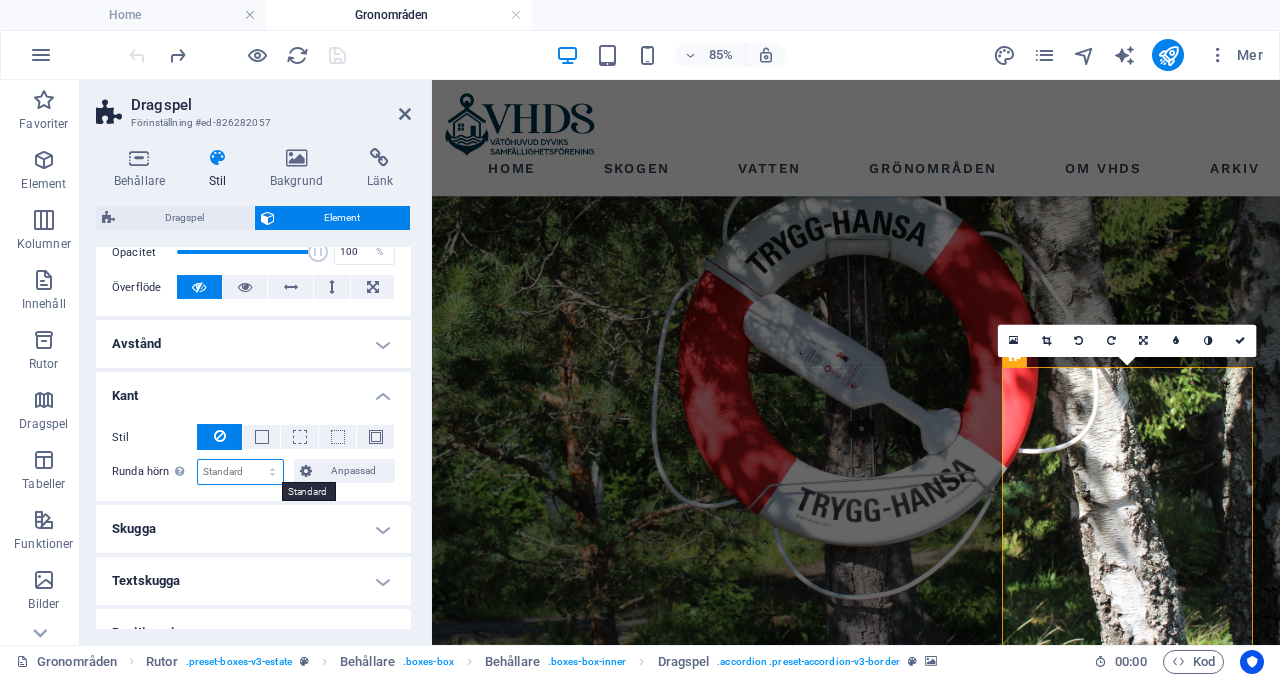 click on "Standard px rem % vh vw Anpassad" at bounding box center [240, 472] 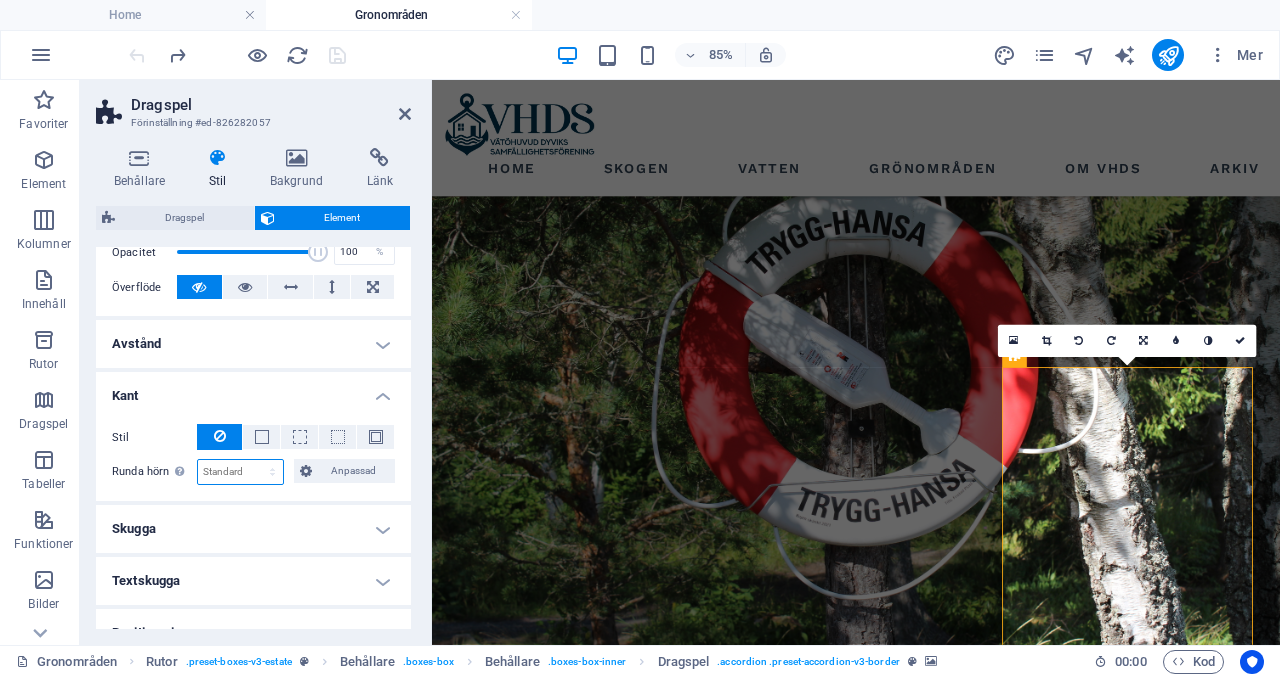 select on "px" 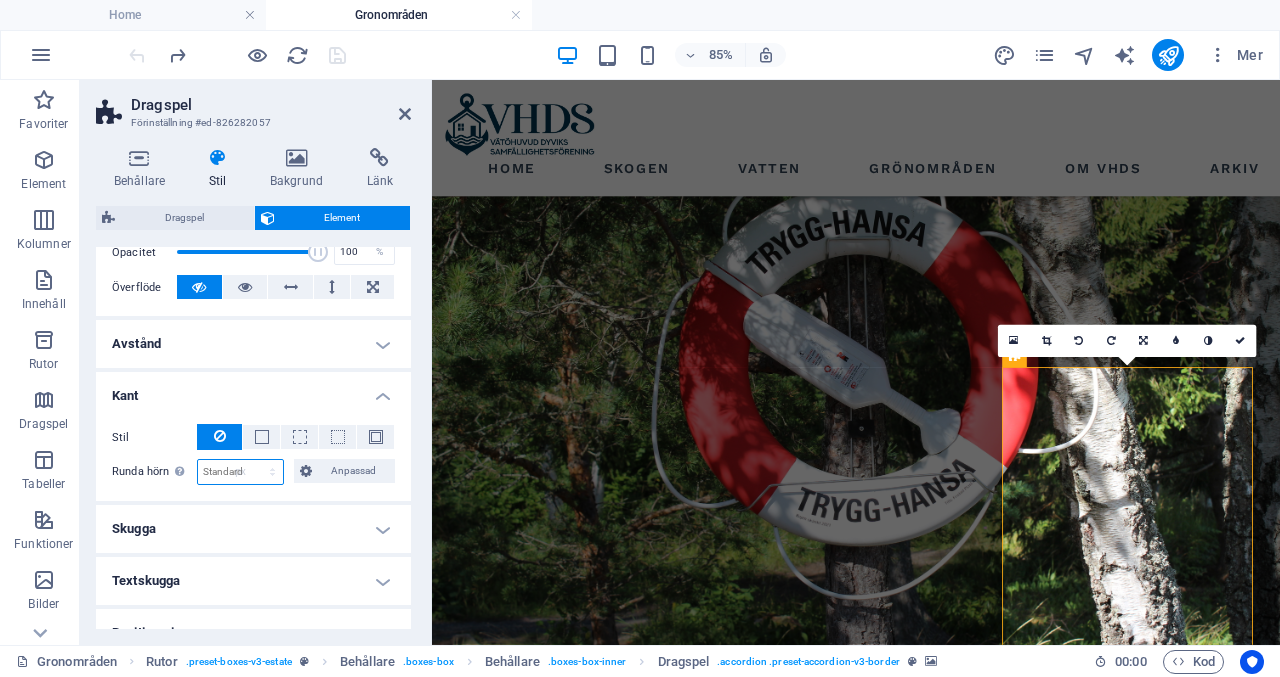 click on "Standard px rem % vh vw Anpassad" at bounding box center (240, 472) 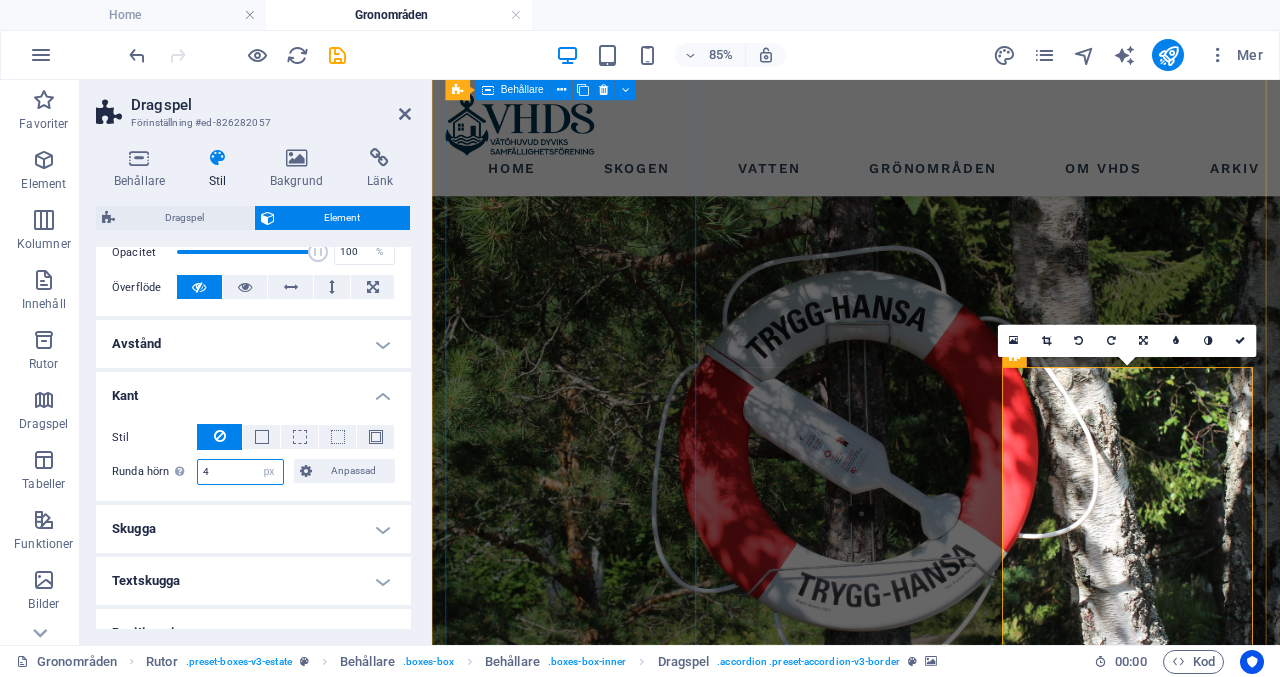 type on "4" 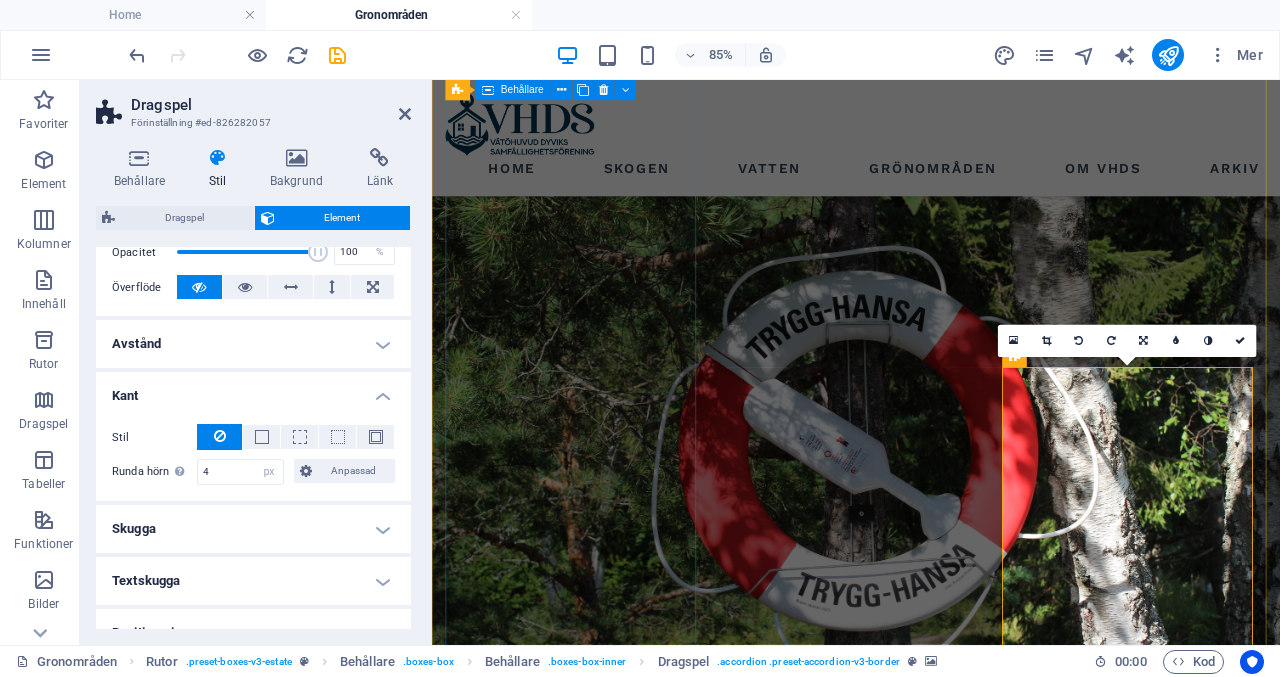 click on "Information Röjsågsarbete Det är många som är ute och promenerar på våra fina flisade stigar. Vi vill fortsättningsvis hålla dessa öppna, för det krävs en del underhåll. En aktivitet är att röja högt gräs vid sidan om stigarna. Det aktuella området just nu gäller stigen från fotbollsplanen och uppöver, men det finns säkert fler stigar som behöver röjas. Vår tanke är att en eller gärna flera hjälper till att röja gräset, en eller ett par ggr./säsong. Den eller de som hjälper till slipper givetvis strandstädningen men får motsvarande betalning. Om du är intresserad skicka ett mail till skogen@[EXAMPLE.COM] alt. gronomroden@[EXAMPLE.COM] 2025-06-22 Tack för ett stort engagemang och bra arrangemang P+R. Givetvis också ett tack till alla besökare. Helt enkelt ett lyckat midsommarfirande invid vårt fina område. 2025-06-22 BOULE KG på C vill gärna ha sällskap på Boulebanan lördagar kl 15.00 med start den 28/6. Lättsam boule för alla åldrar med med kul snack. VÄLKOMNA." at bounding box center [598, 3690] 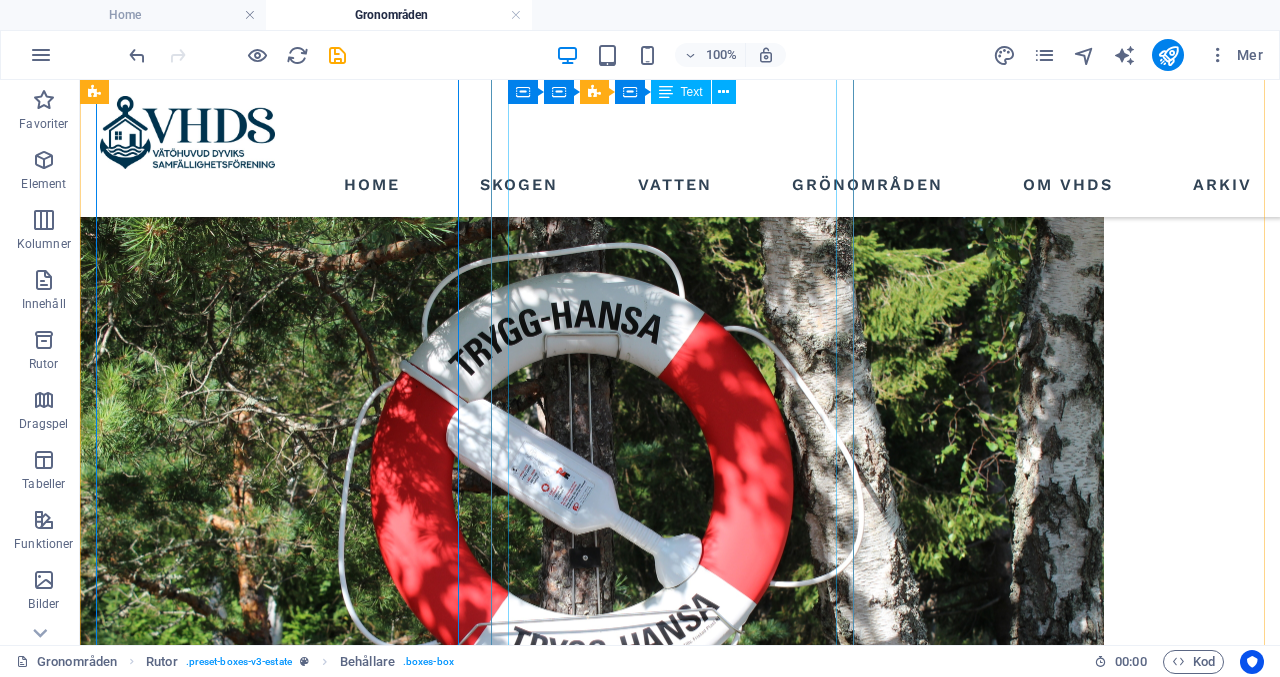 click on "En lördag varje höst och vår träffas vi vid badvik en  för att röja och göra fint på våra gemensamma grönytor.
Arbetet leds av styrelsen och vi brukar ibland också dela upp oss för att röja på andra ställen än badviken.
Dag och   tid annonseras på skylt vid infarten till området samt på hemsidan under information.
Exempel på arbetsuppgifter:
• Ta bort sly
• Klippa alla gräsytor
• Rengöring av grillarna
• Städa dassen
• Lägga i badlinan och badstegar
• Fixa badbryggan
• Rensning ris
• Ta upp tång Andra arbetsuppgifter kan förekomma. Det meddelas på hemsidan. HÅLL UTKIK!
Det är bra om ni tar med er:
• Röjsåg
• Yxa
• Såg
• Sekatör
• Kratta
• Skottkärra
• Spade
• Stövlar
• Arbetshandskar
• lövkorg
Efter avslutad städning grillar vi korv.
För väl utförd städning utbetalas 499 kr per fastighet som deltar." at bounding box center [278, 7847] 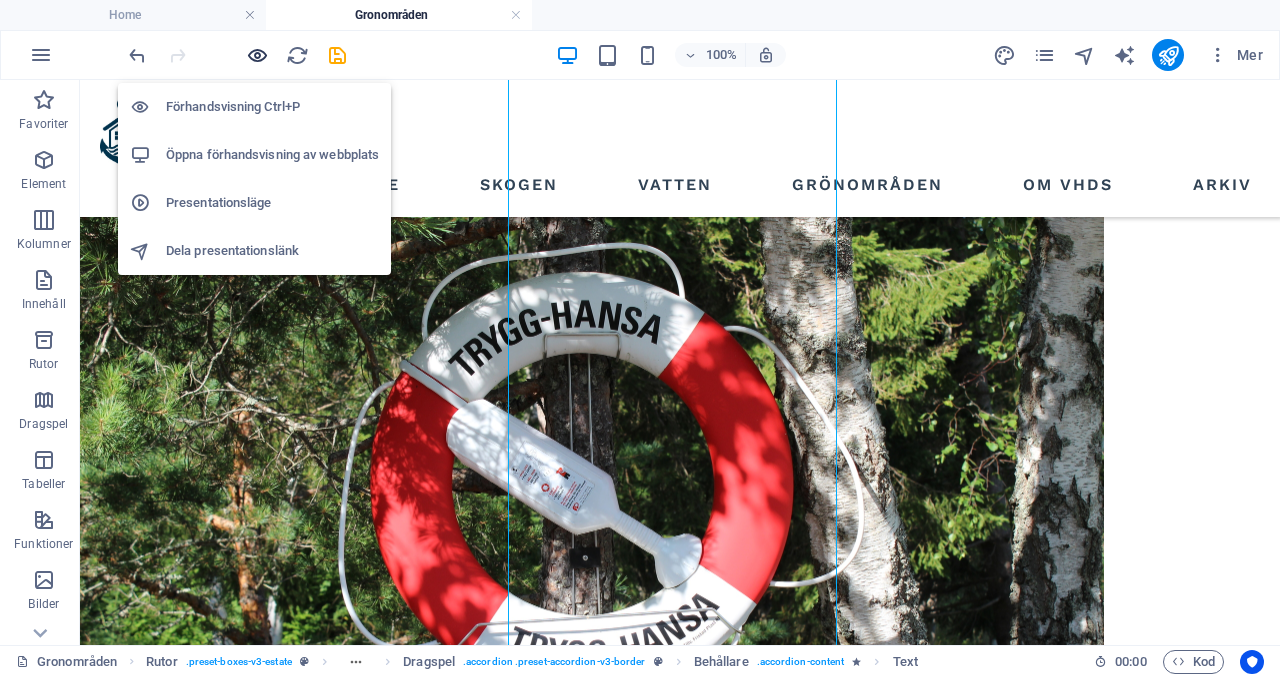 click at bounding box center (257, 55) 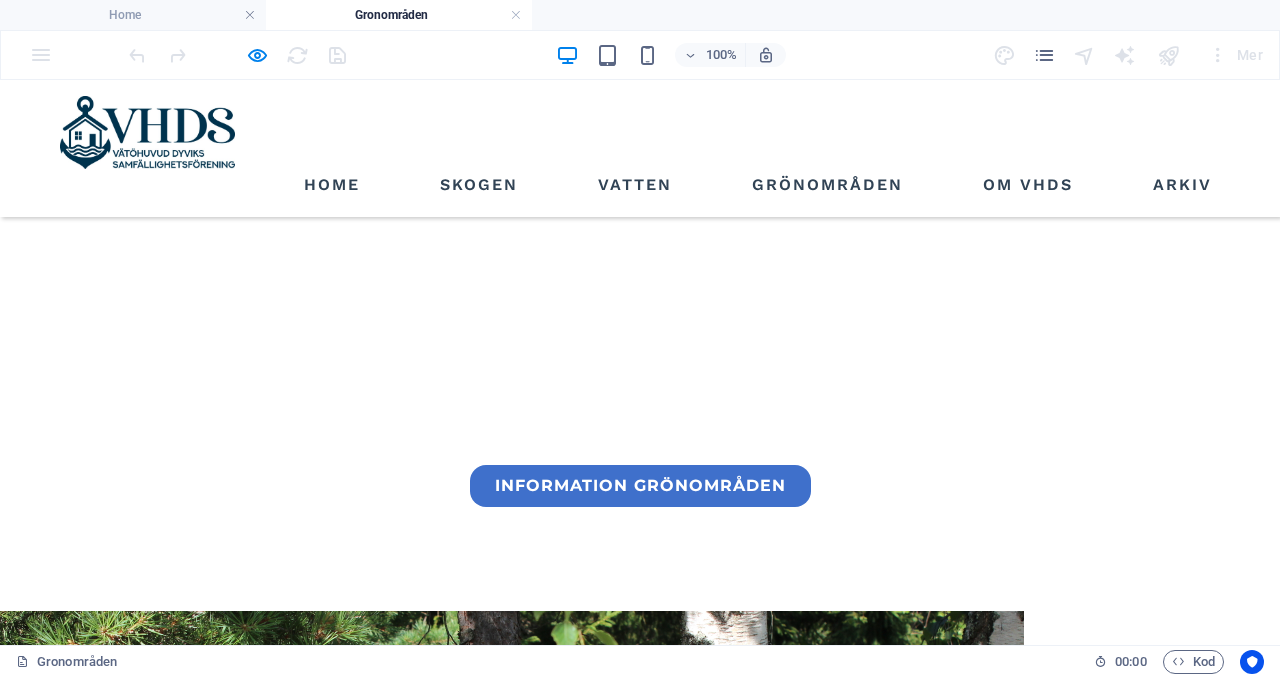 scroll, scrollTop: 521, scrollLeft: 0, axis: vertical 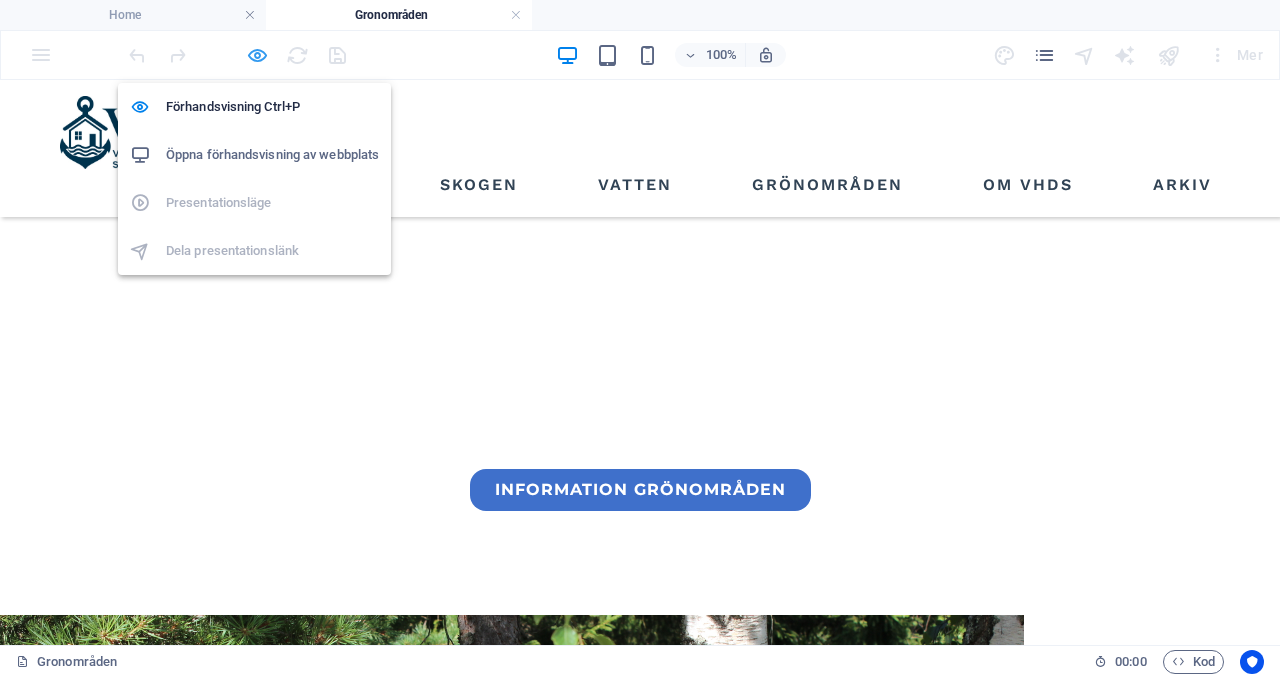 click at bounding box center [257, 55] 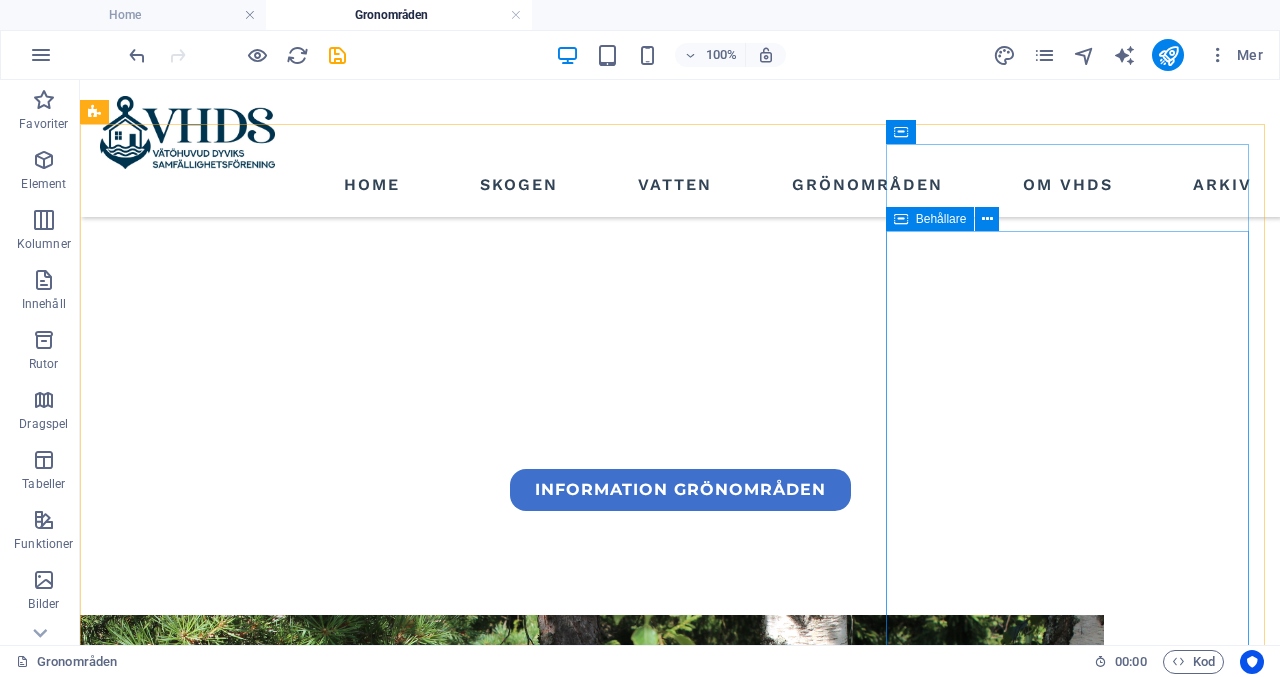 click on "Behållare" at bounding box center (941, 219) 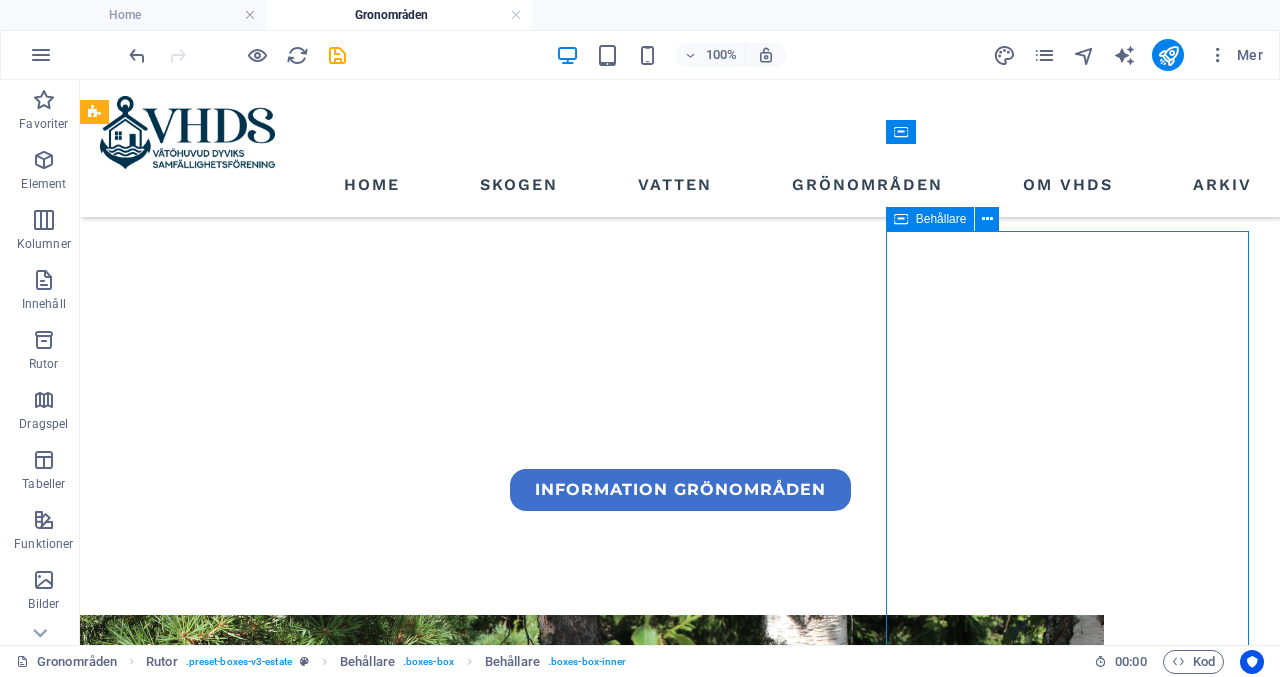 click on "Behållare" at bounding box center (941, 219) 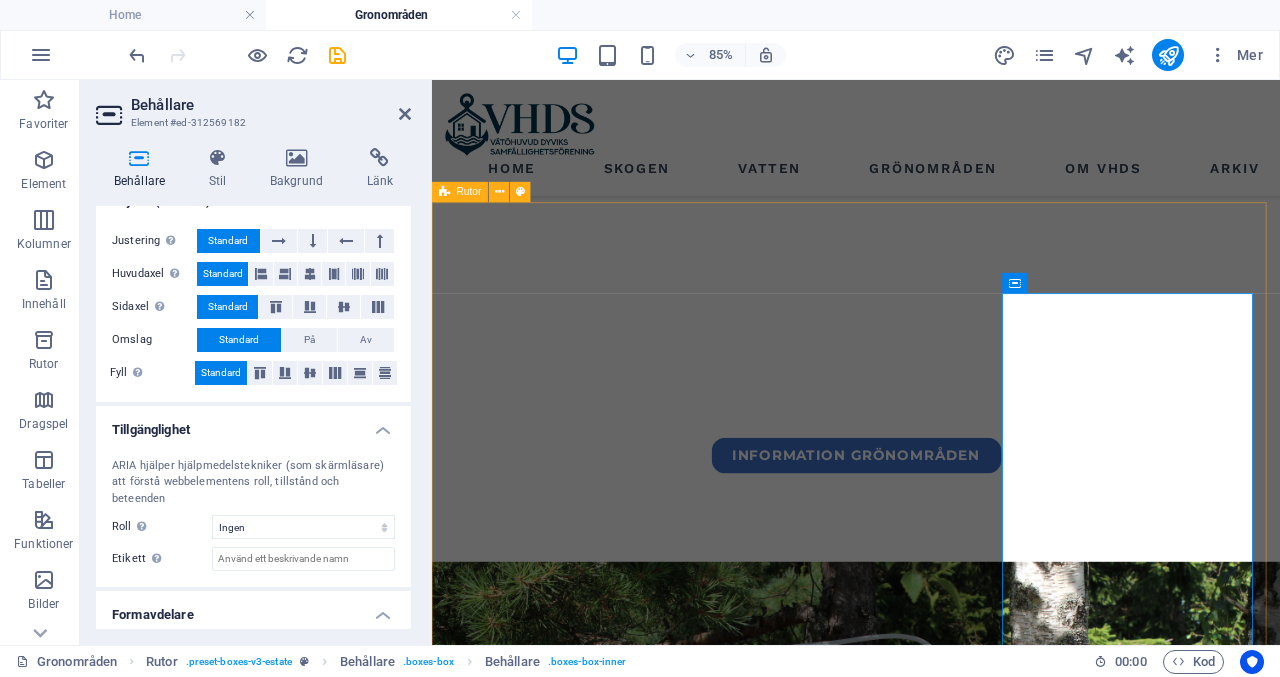 scroll, scrollTop: 367, scrollLeft: 0, axis: vertical 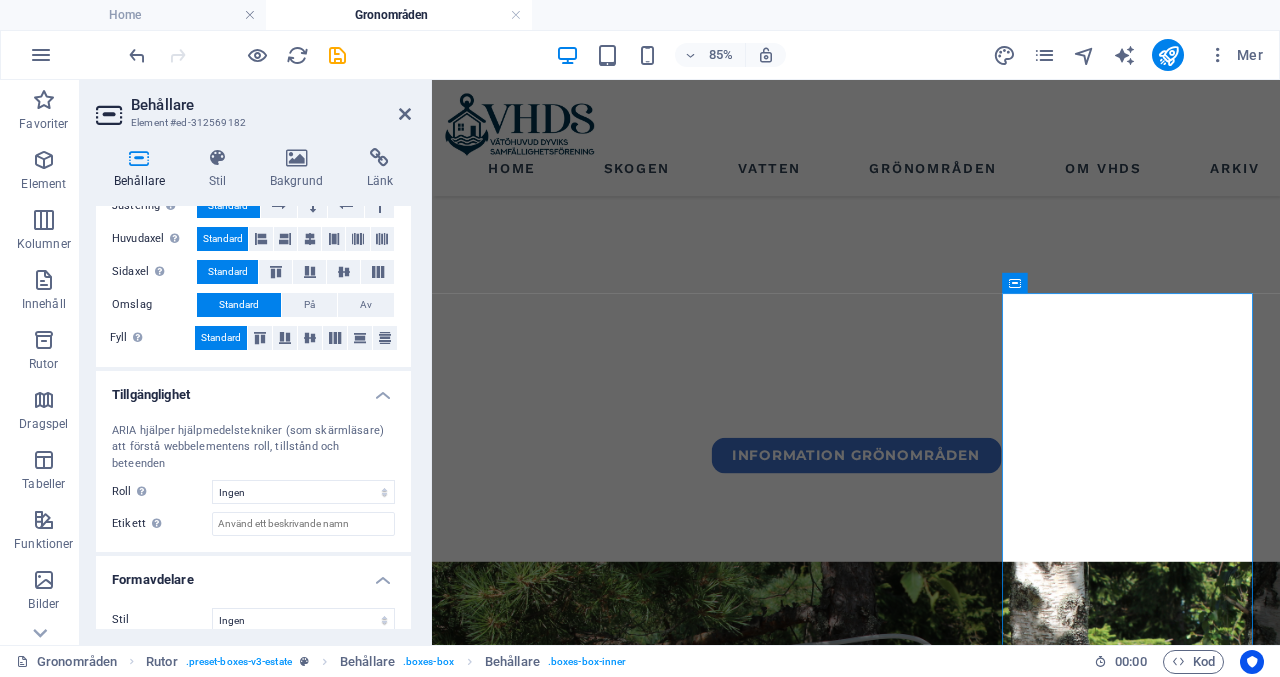click on "Behållare" at bounding box center [143, 169] 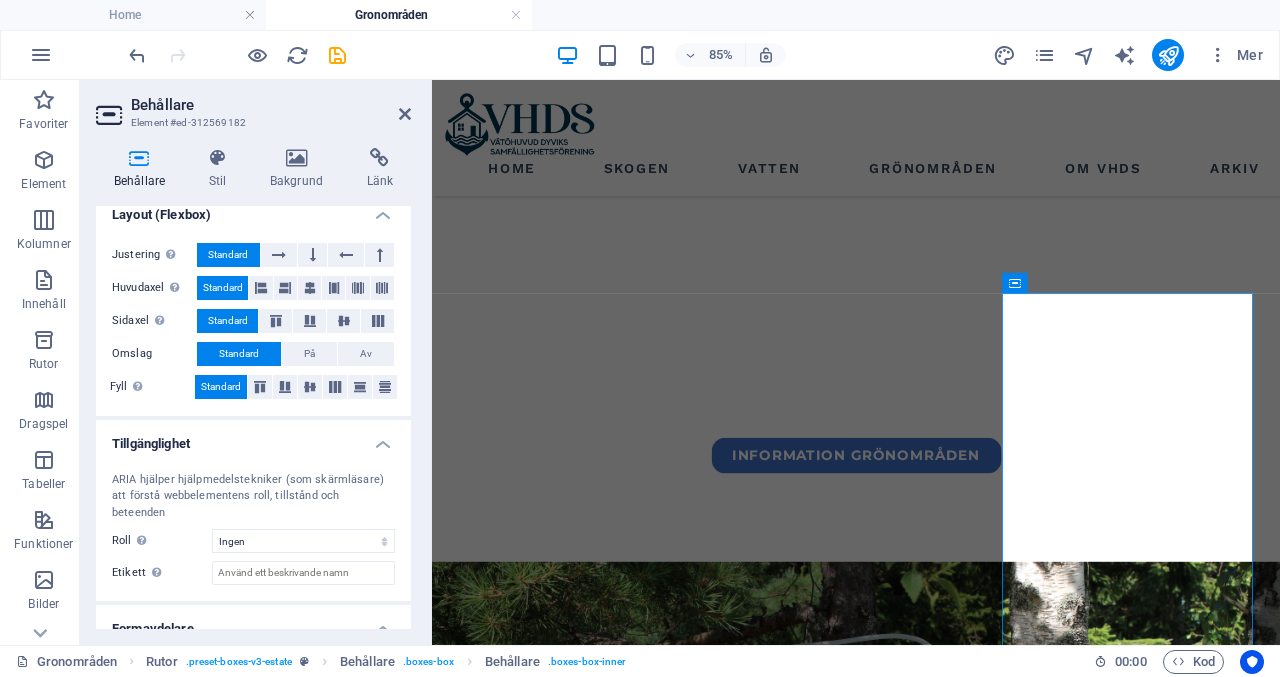 scroll, scrollTop: 367, scrollLeft: 0, axis: vertical 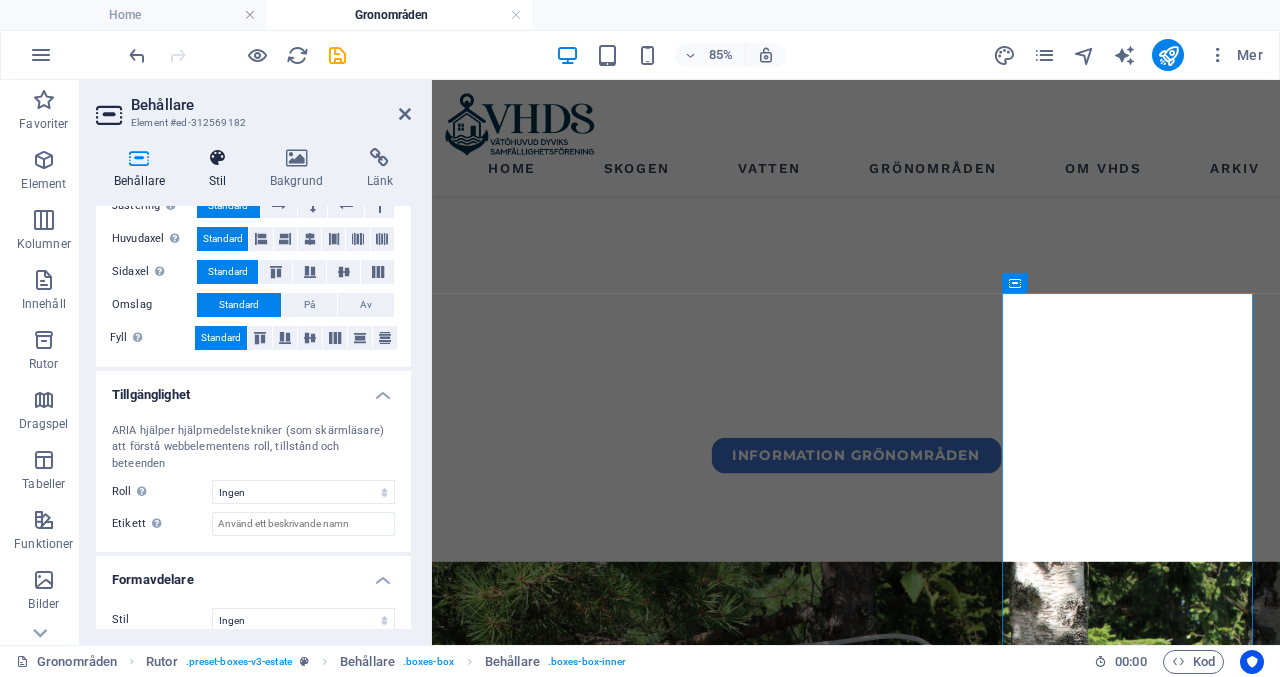click at bounding box center (217, 158) 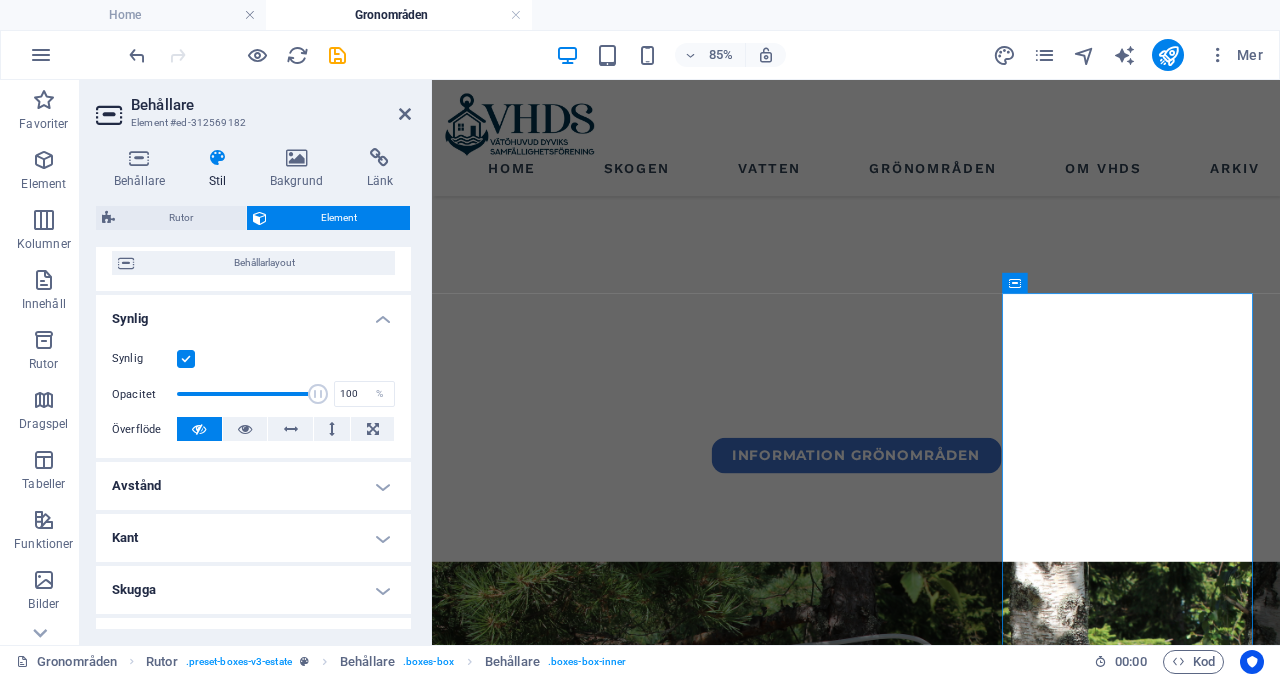 scroll, scrollTop: 462, scrollLeft: 0, axis: vertical 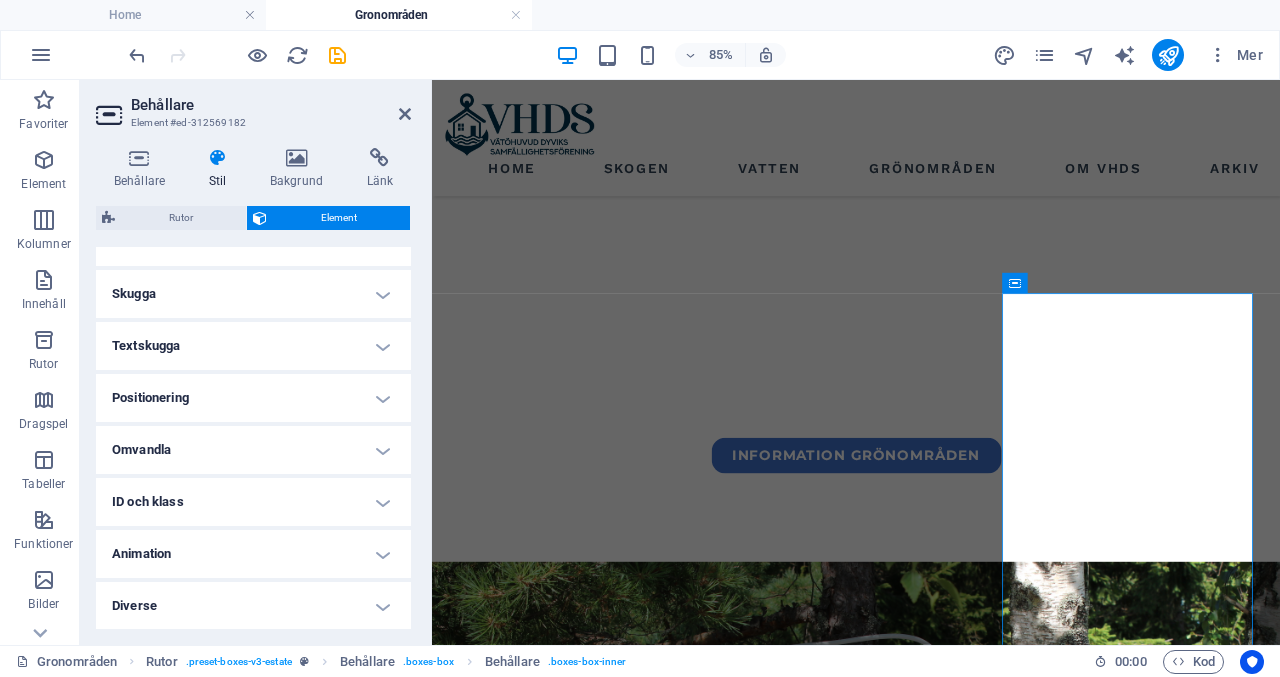 click on "Omvandla" at bounding box center (253, 450) 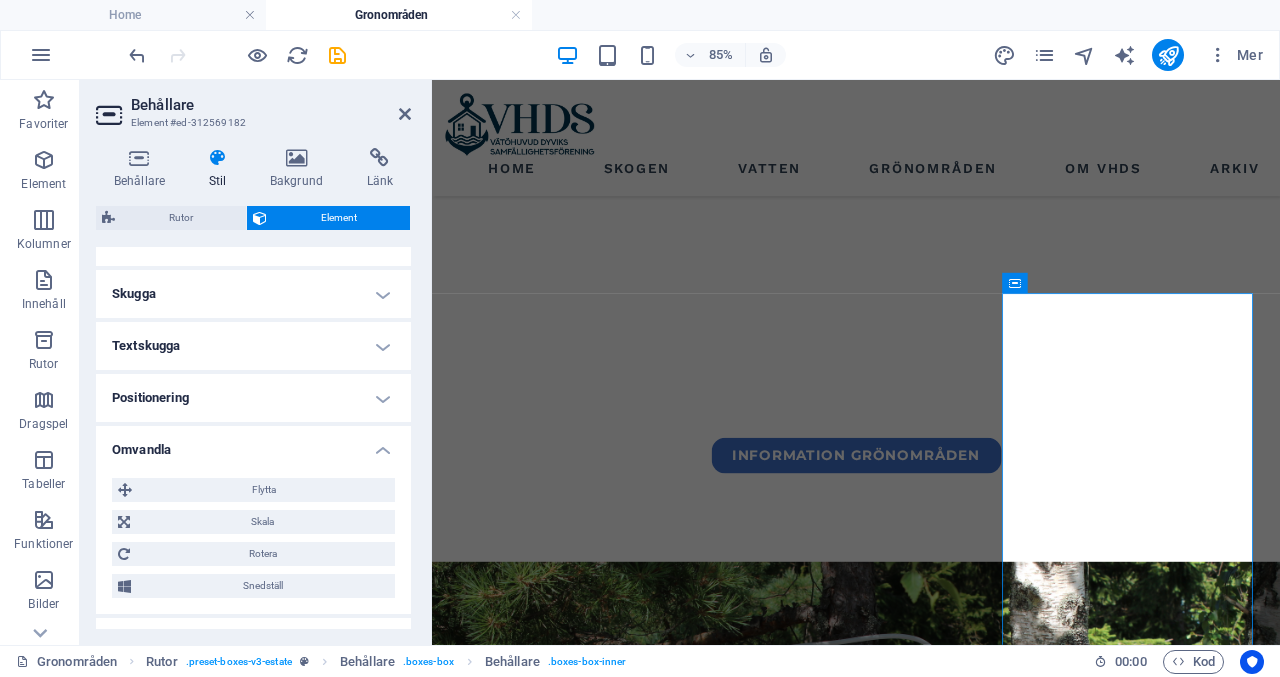click on "Omvandla" at bounding box center (253, 444) 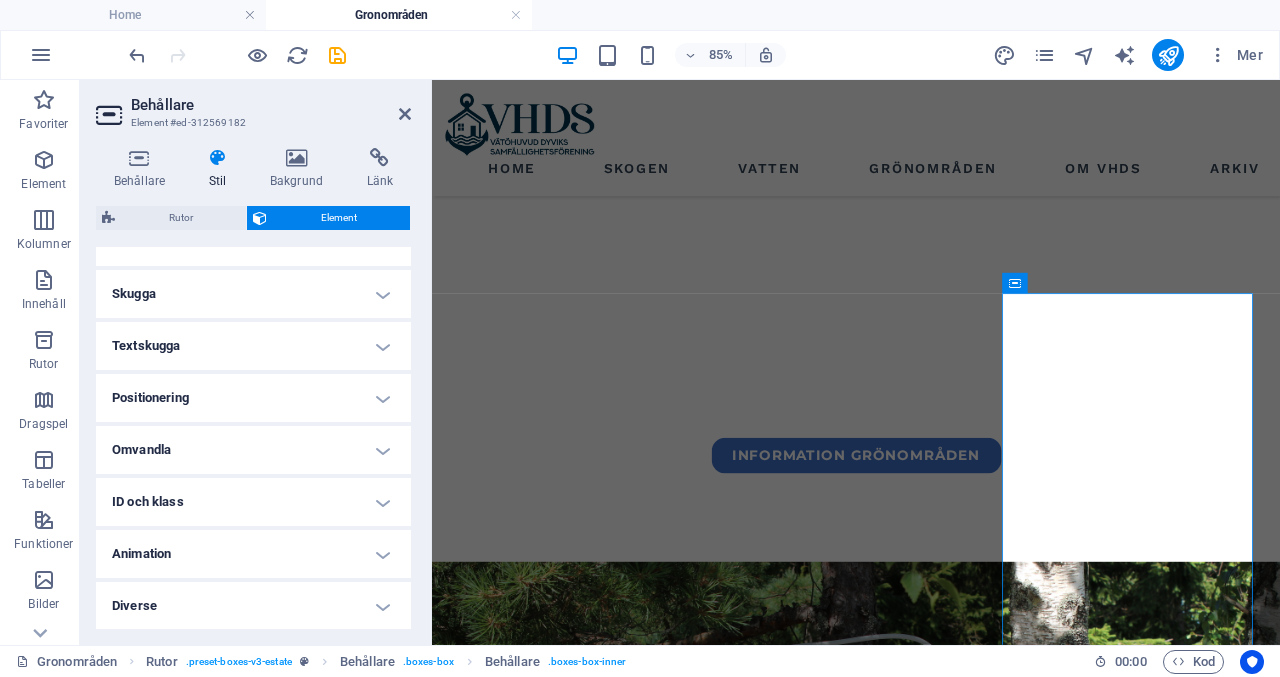 click on "Positionering" at bounding box center [253, 398] 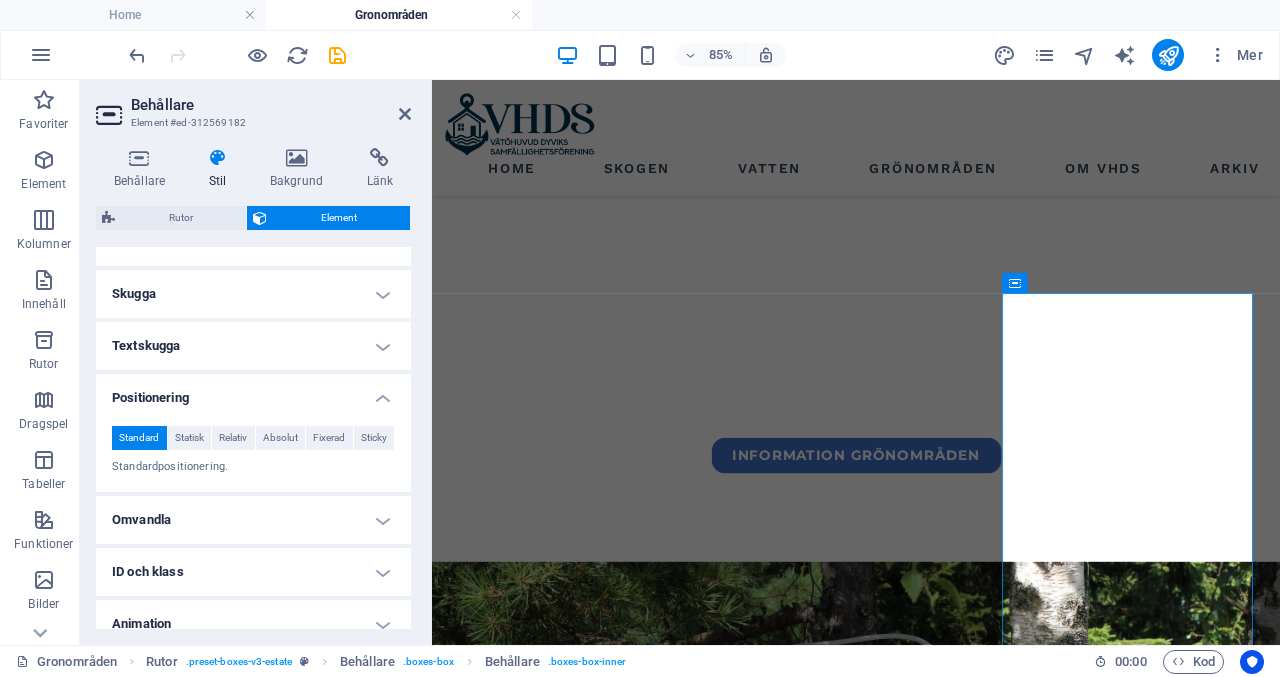 click on "Positionering" at bounding box center (253, 392) 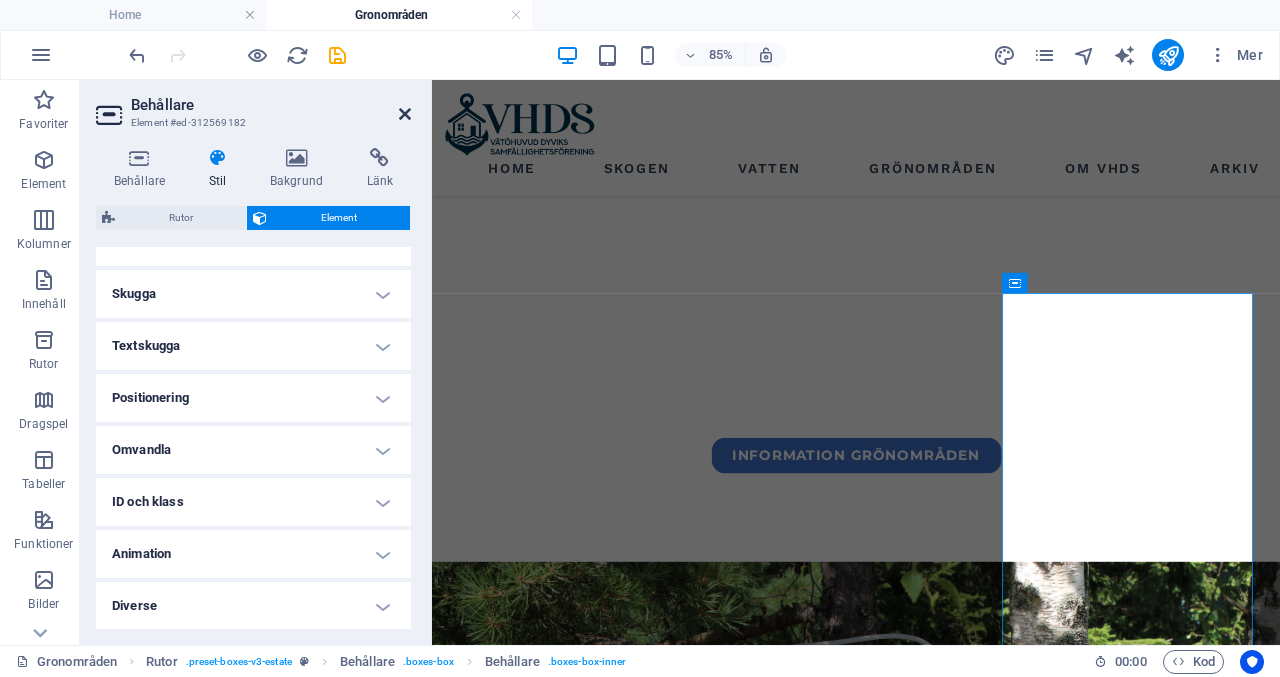 click at bounding box center [405, 114] 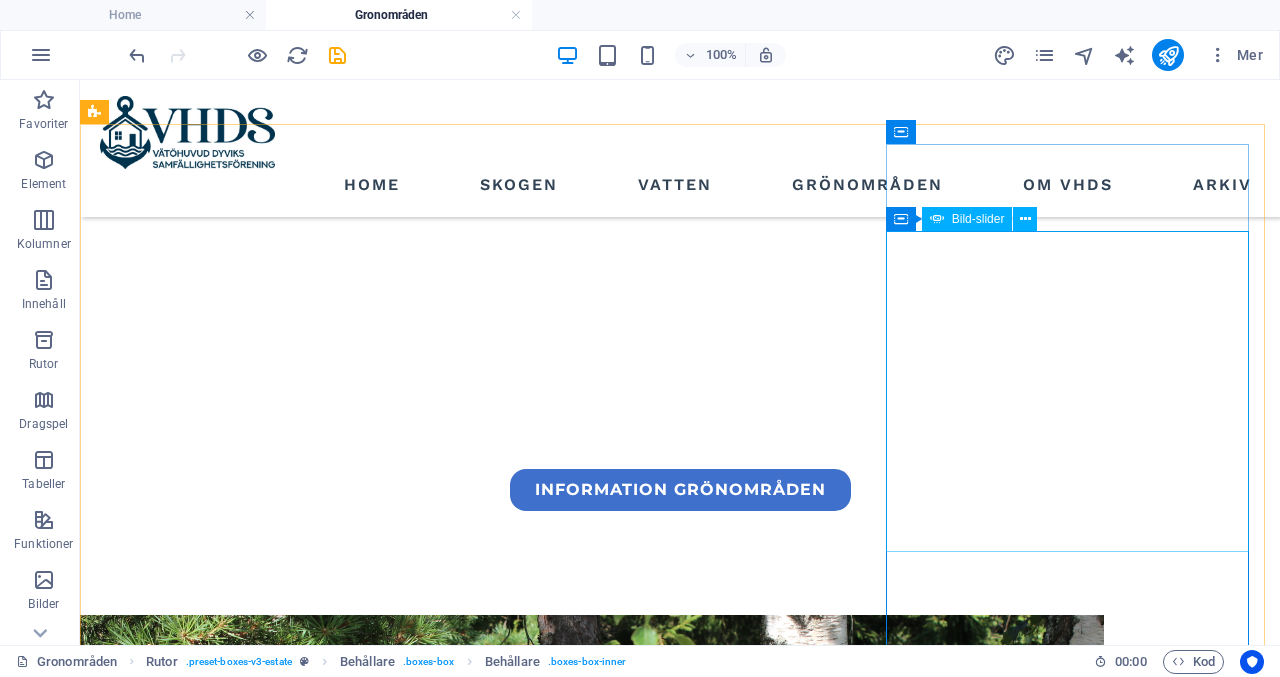 click on "Bild-slider" at bounding box center (978, 219) 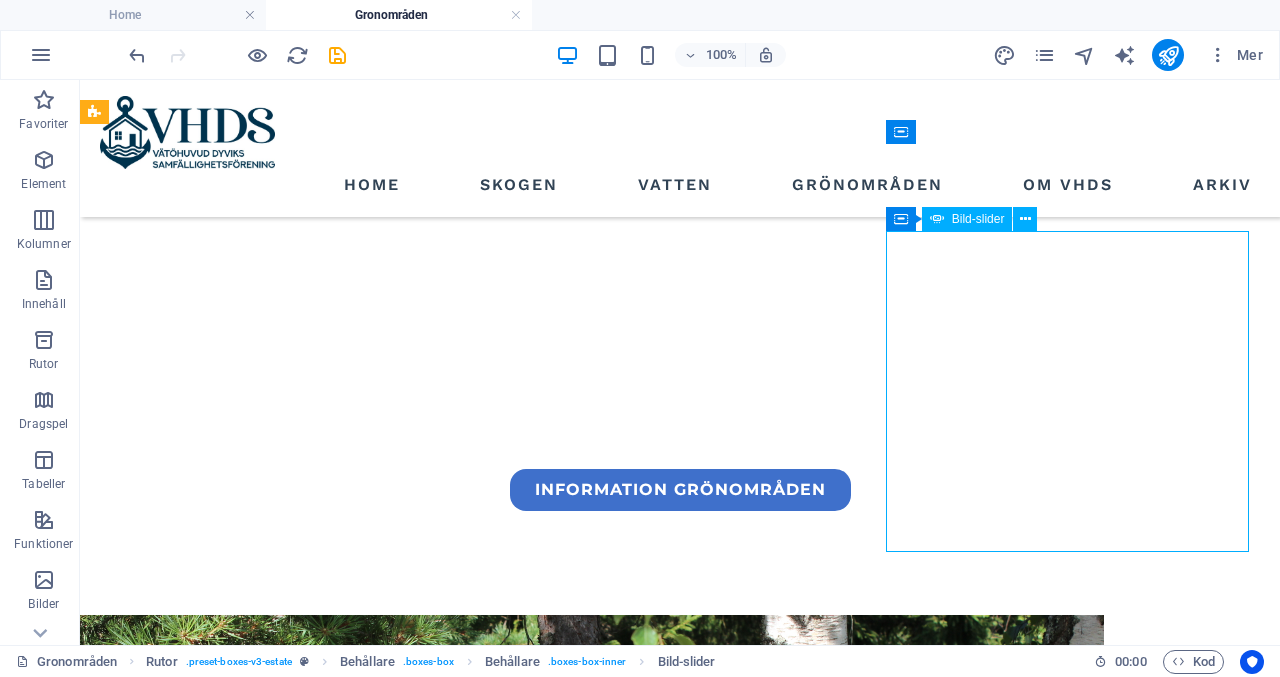 click on "Bild-slider" at bounding box center (978, 219) 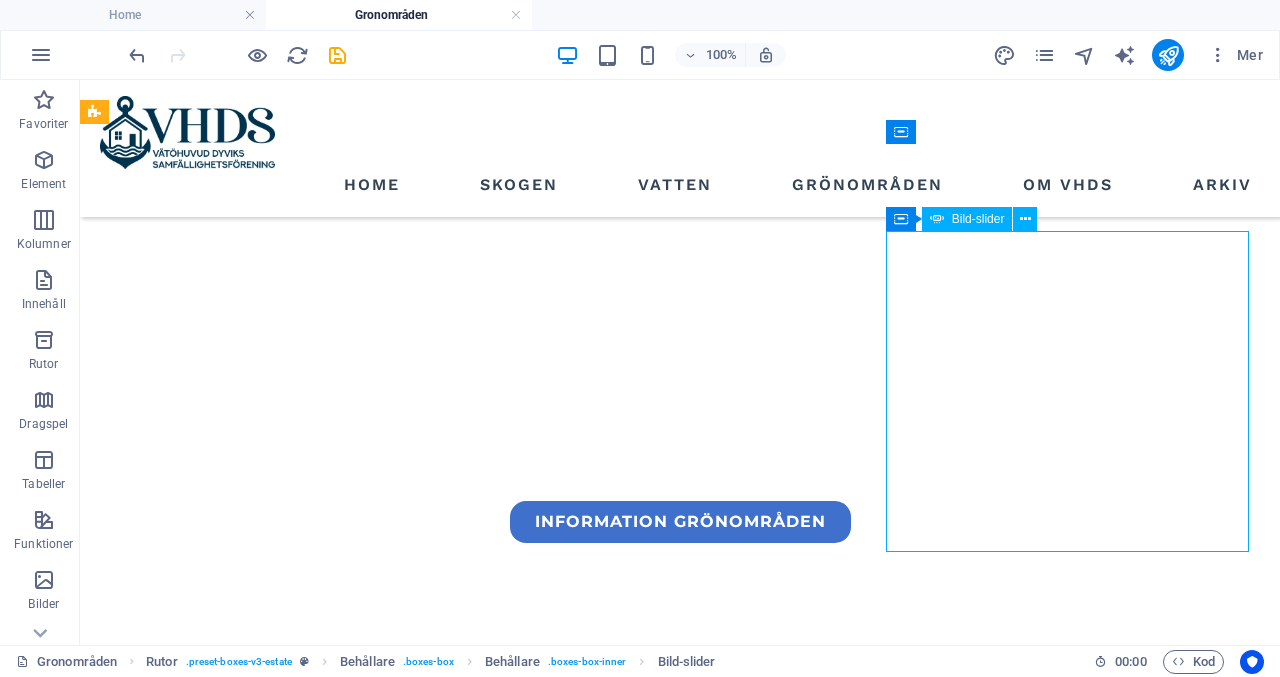 select on "px" 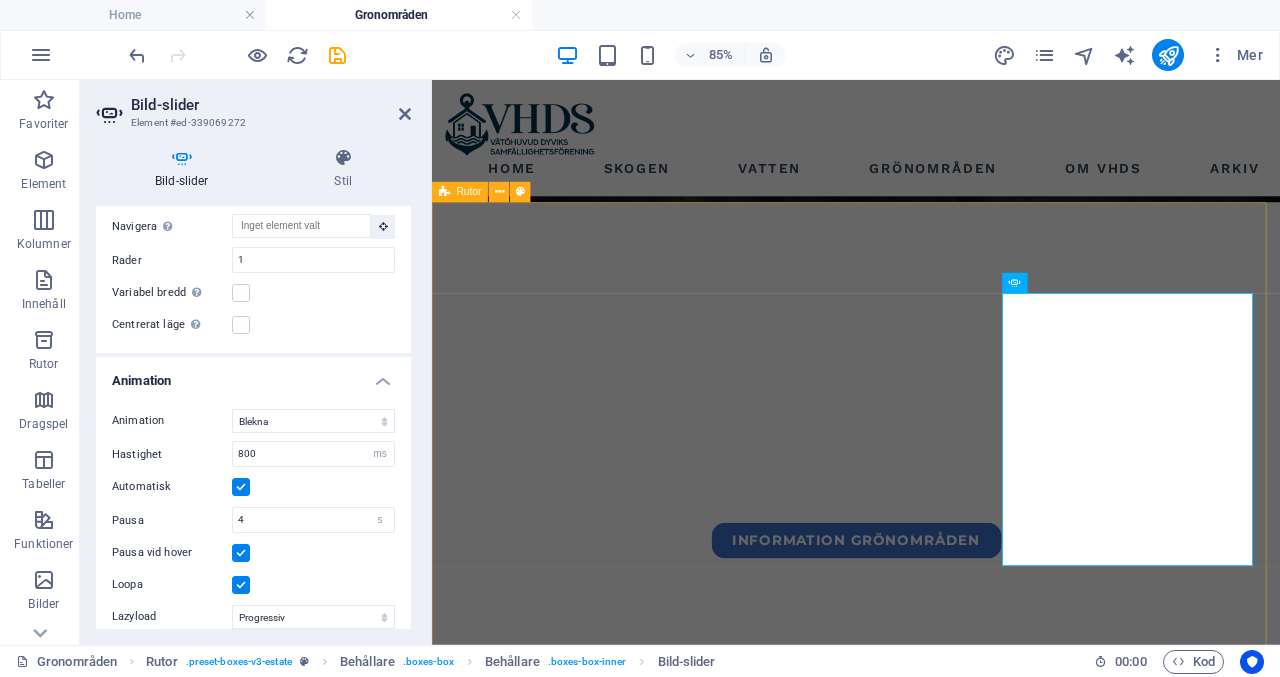 scroll, scrollTop: 688, scrollLeft: 0, axis: vertical 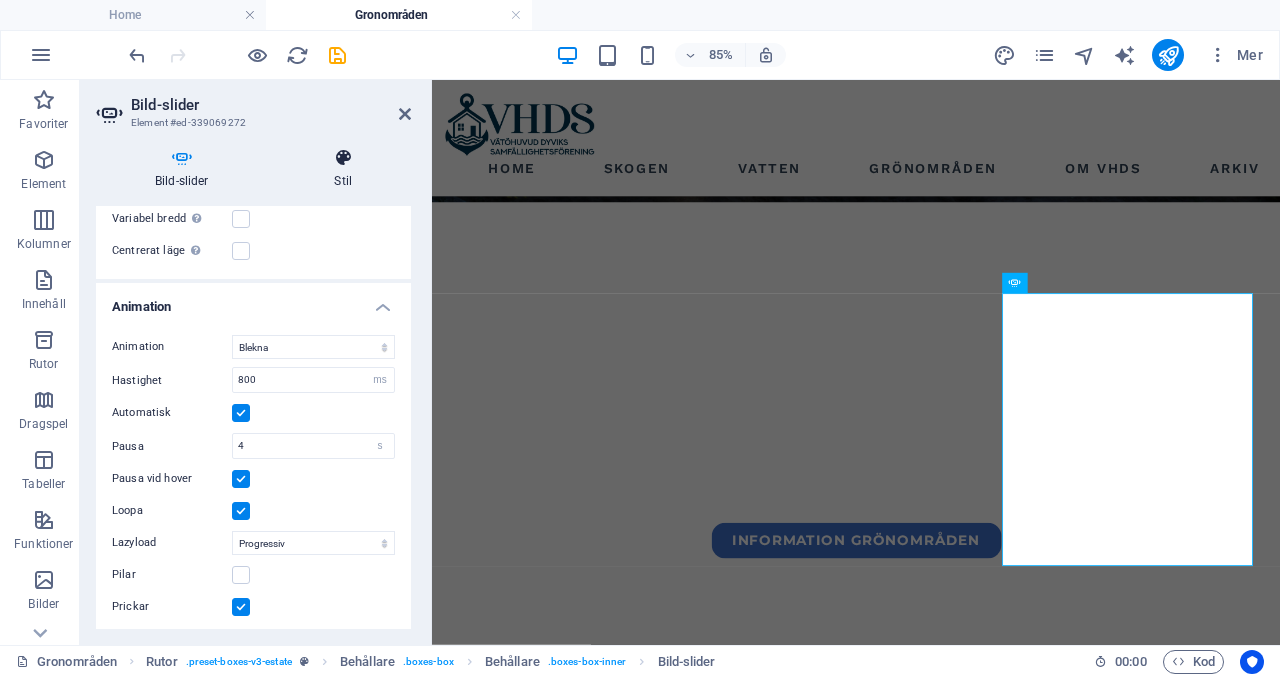 click at bounding box center (344, 158) 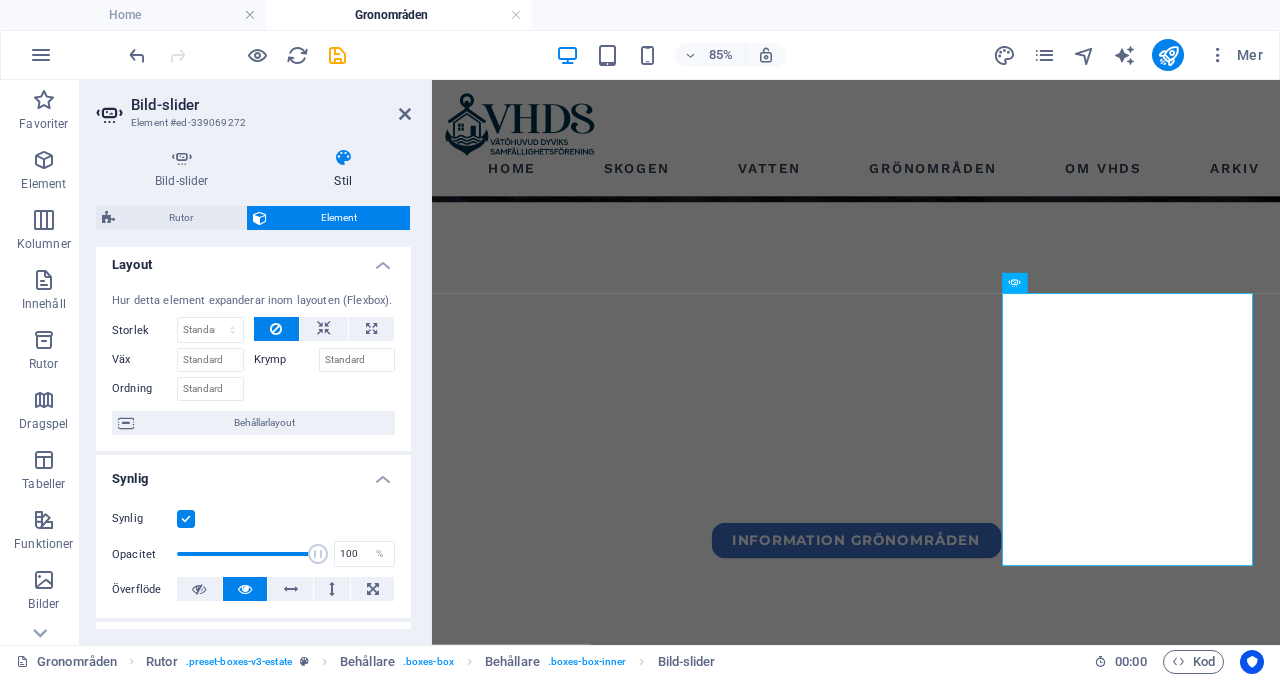 scroll, scrollTop: 0, scrollLeft: 0, axis: both 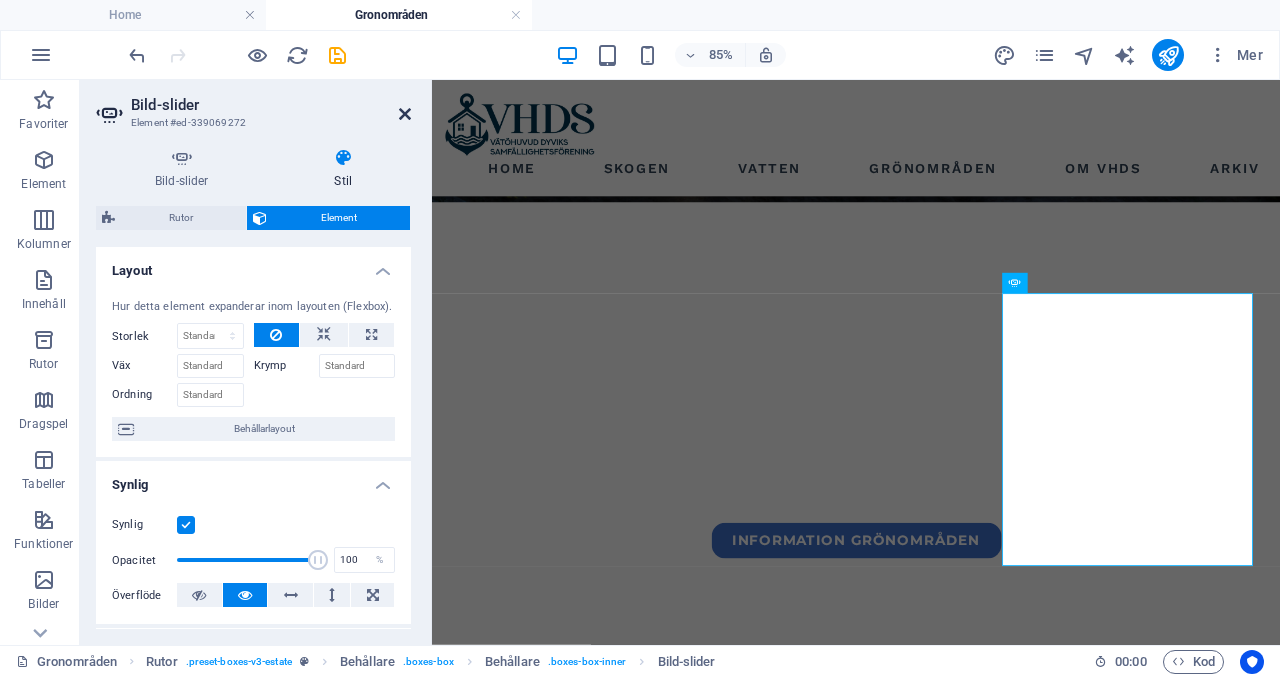 click at bounding box center (405, 114) 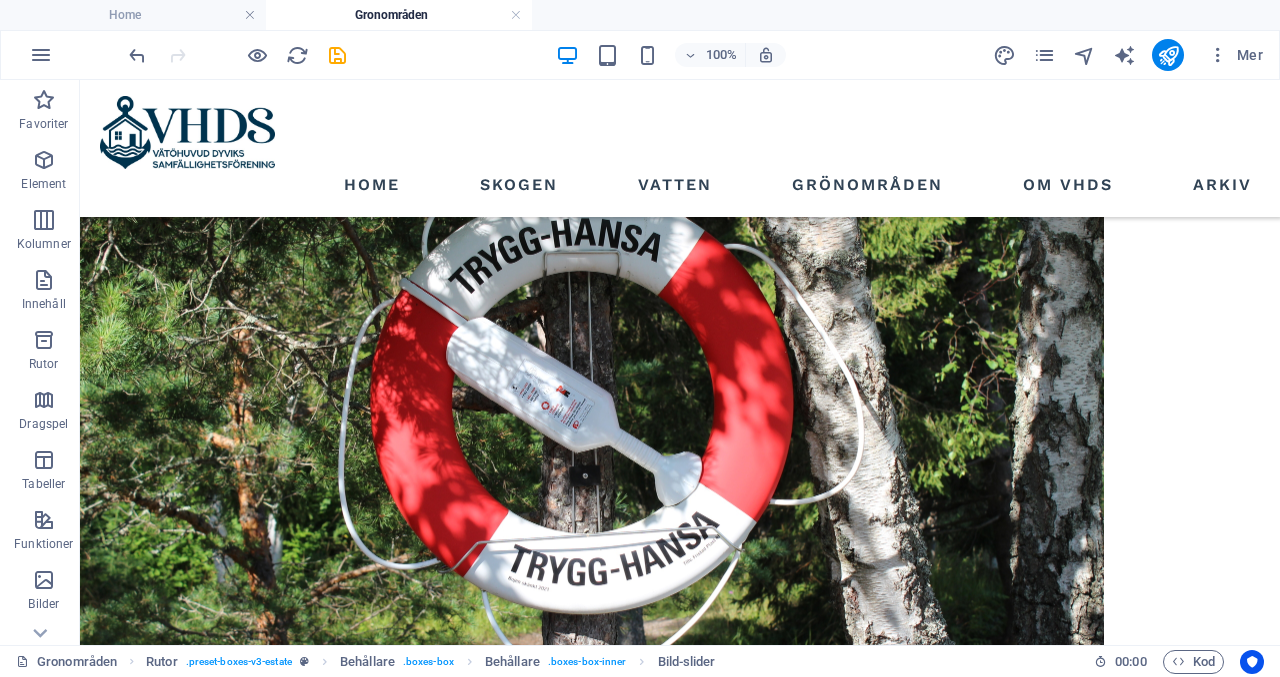 scroll, scrollTop: 1126, scrollLeft: 0, axis: vertical 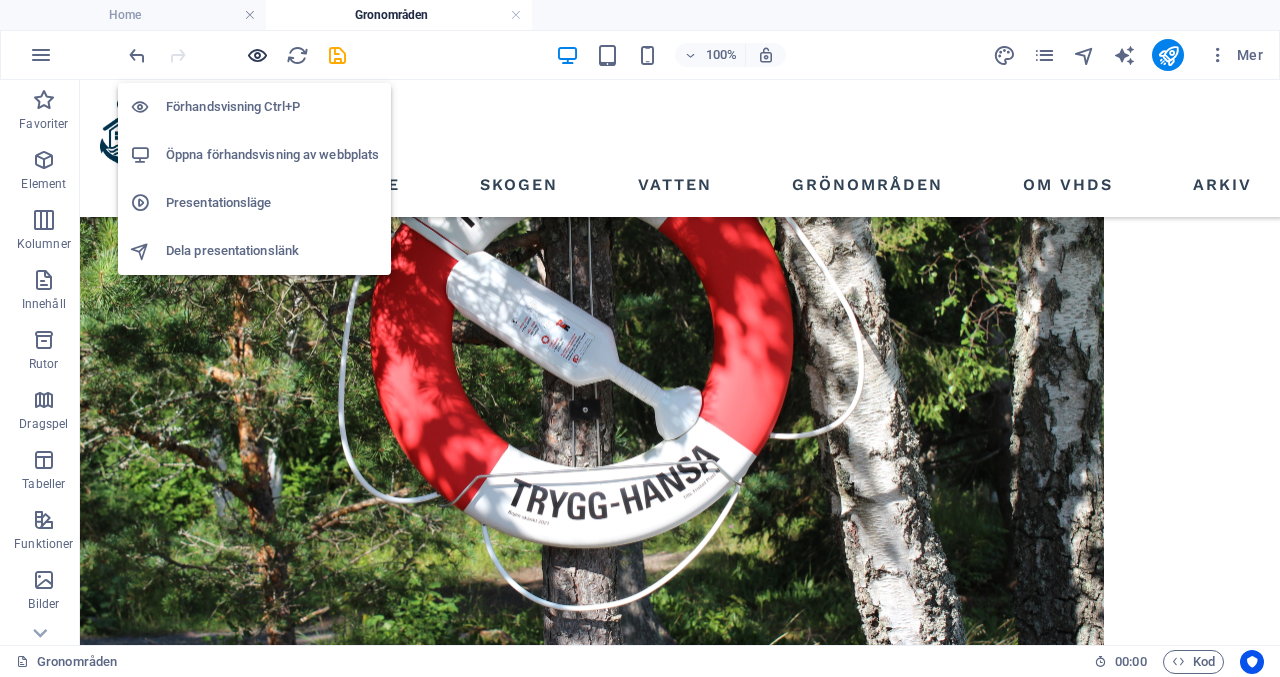 click at bounding box center [257, 55] 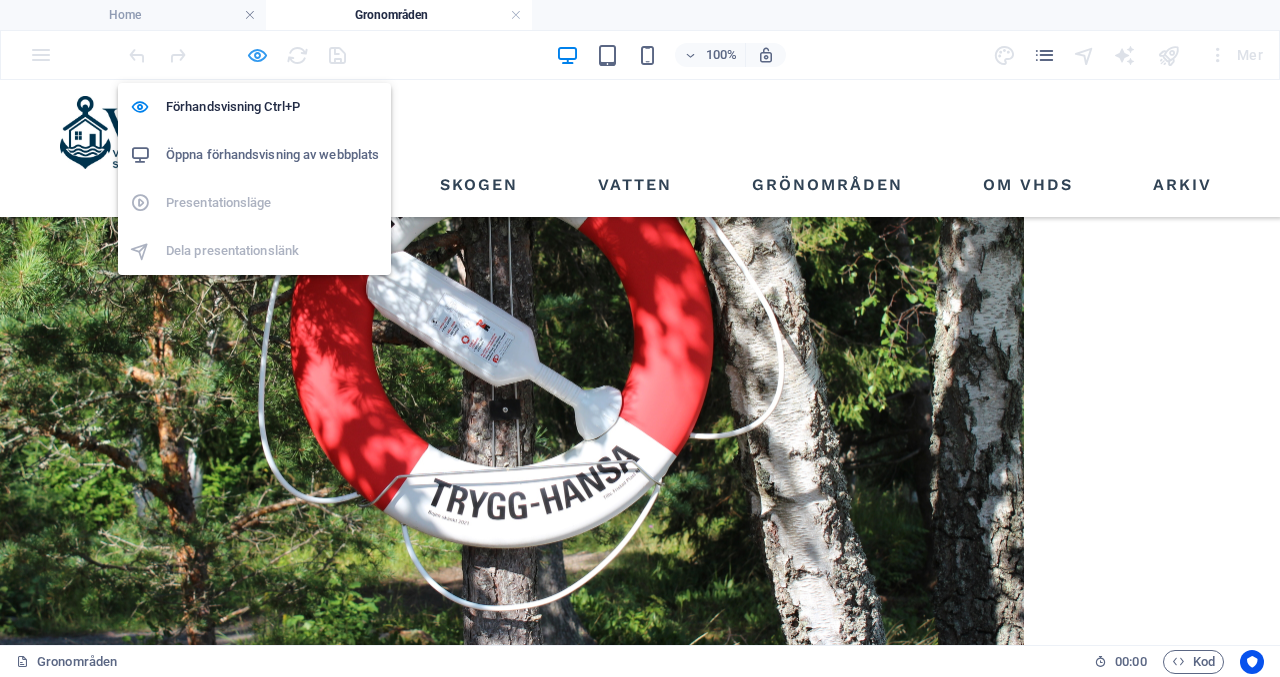 click at bounding box center [257, 55] 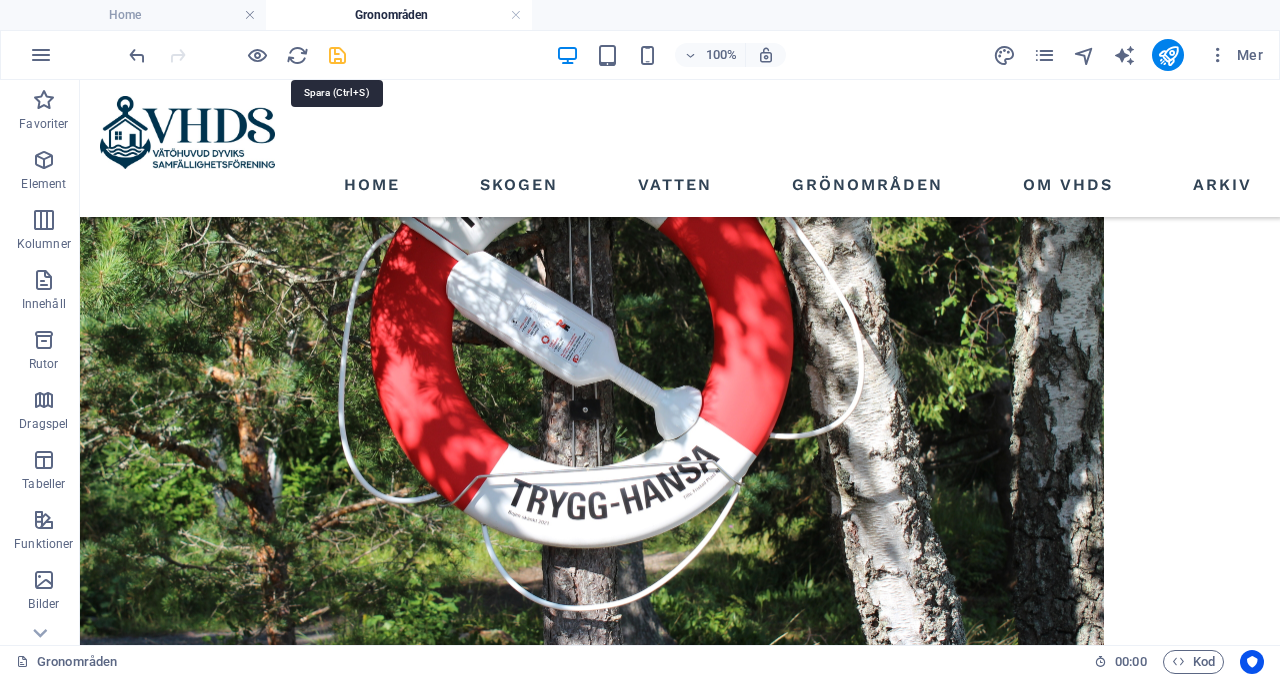 click at bounding box center (337, 55) 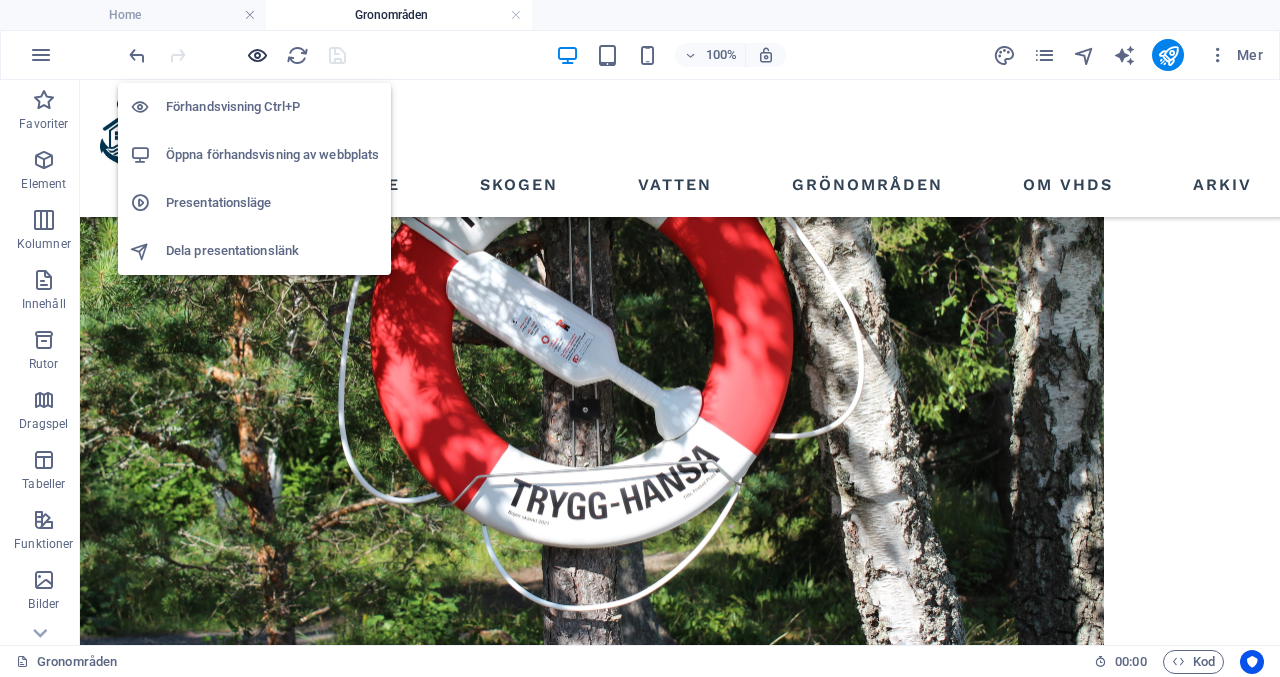 click at bounding box center [257, 55] 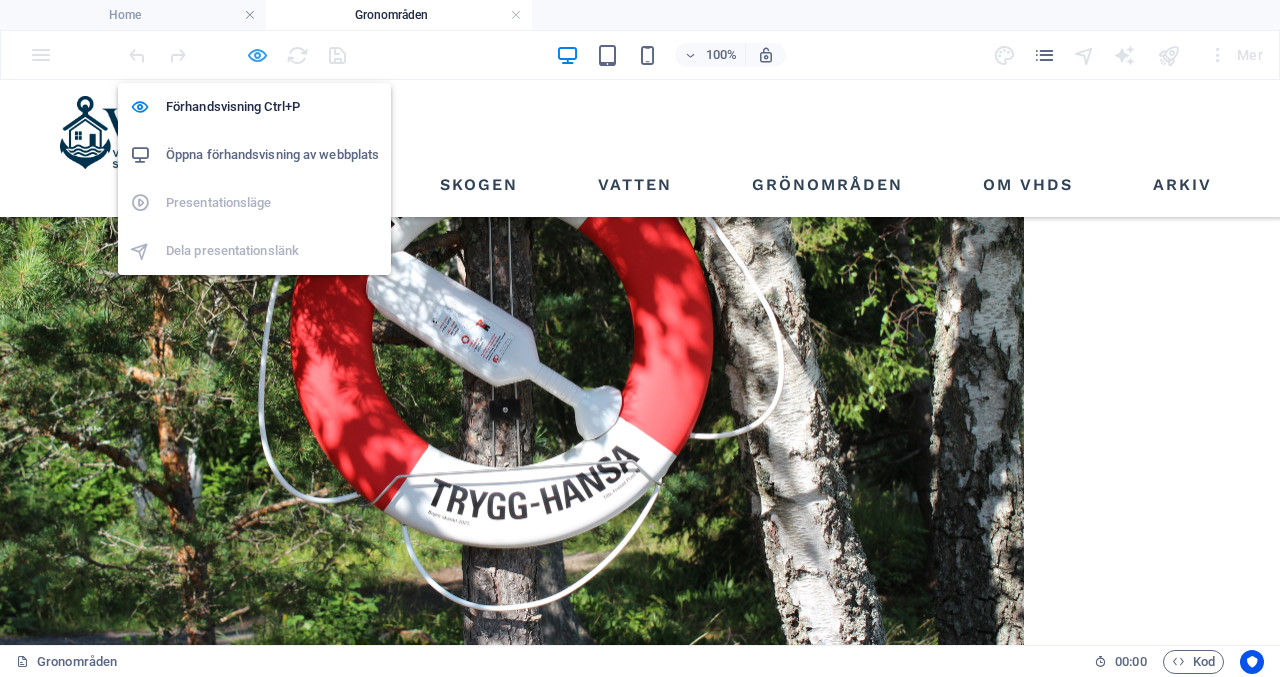 click at bounding box center [257, 55] 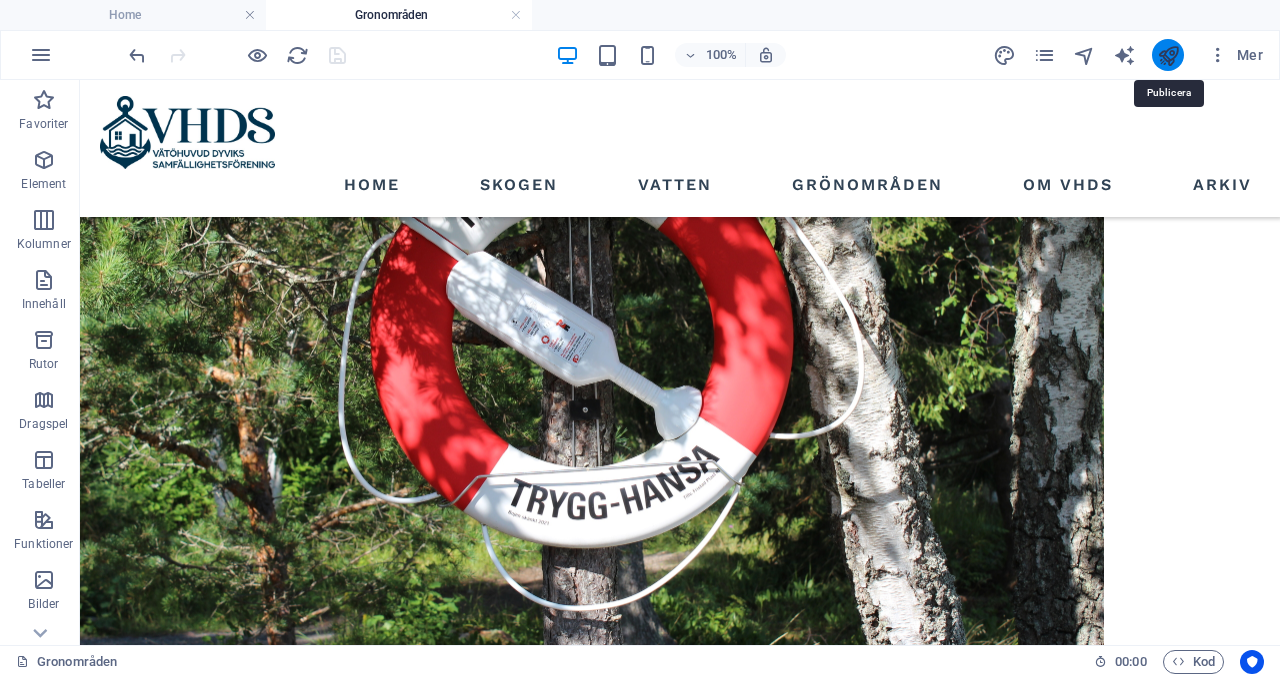 click at bounding box center [1168, 55] 